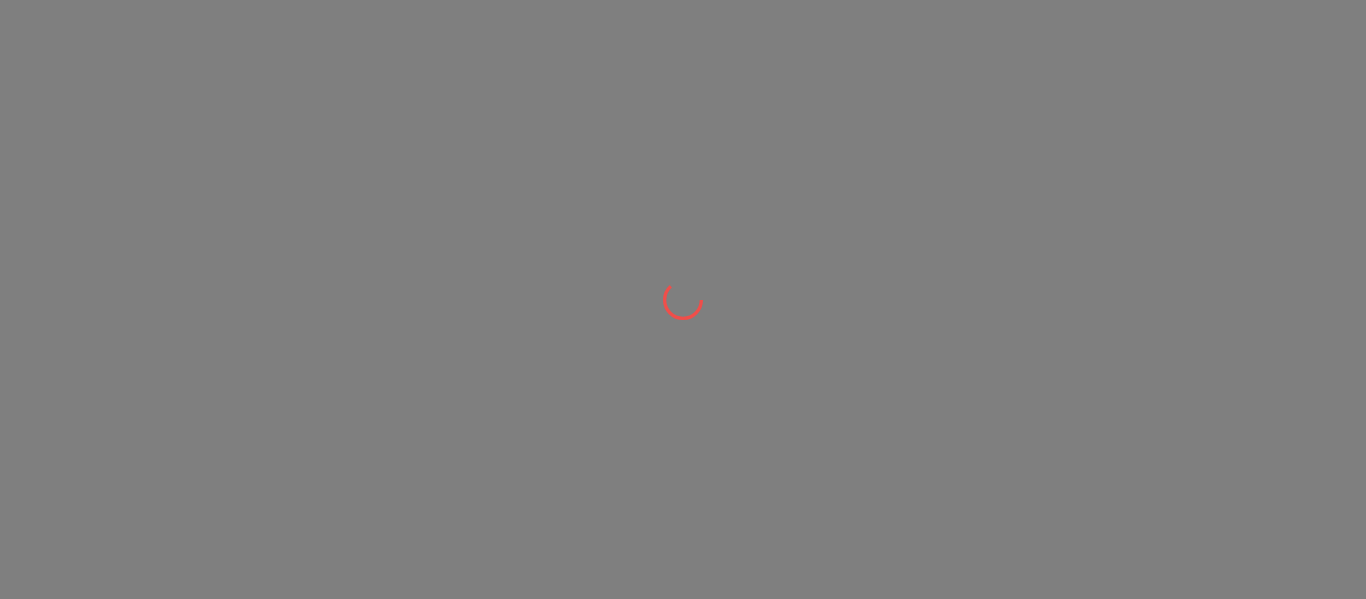 scroll, scrollTop: 0, scrollLeft: 0, axis: both 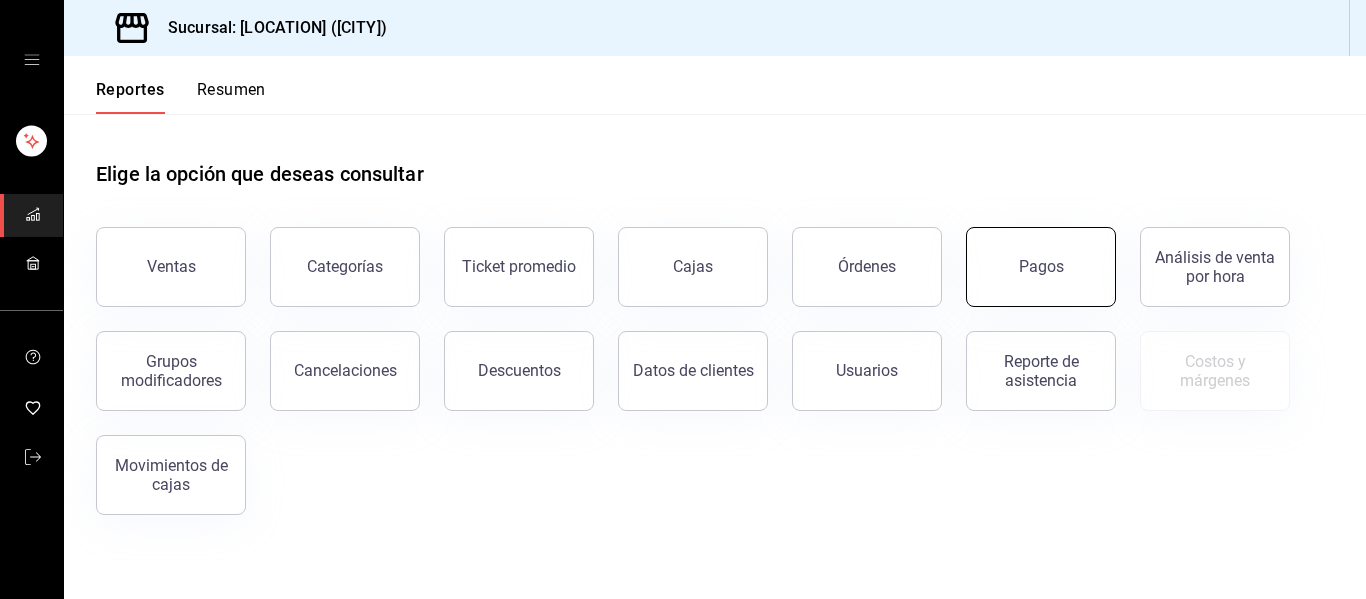 click on "Pagos" at bounding box center [1041, 267] 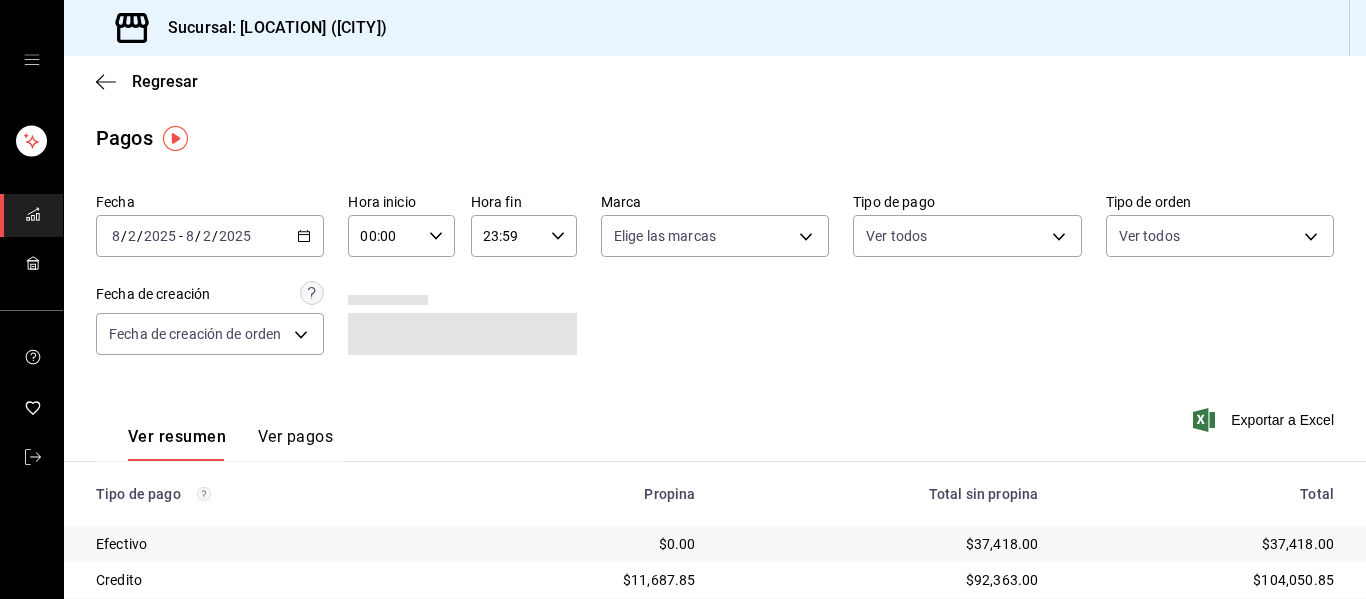 click 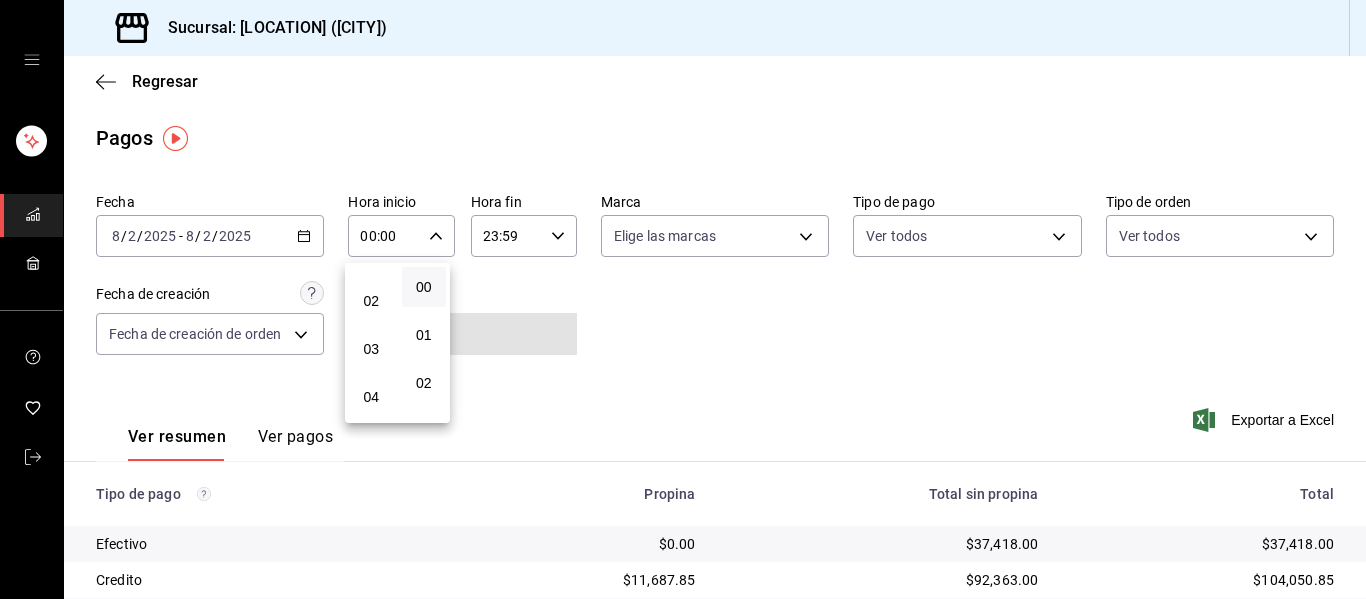 scroll, scrollTop: 200, scrollLeft: 0, axis: vertical 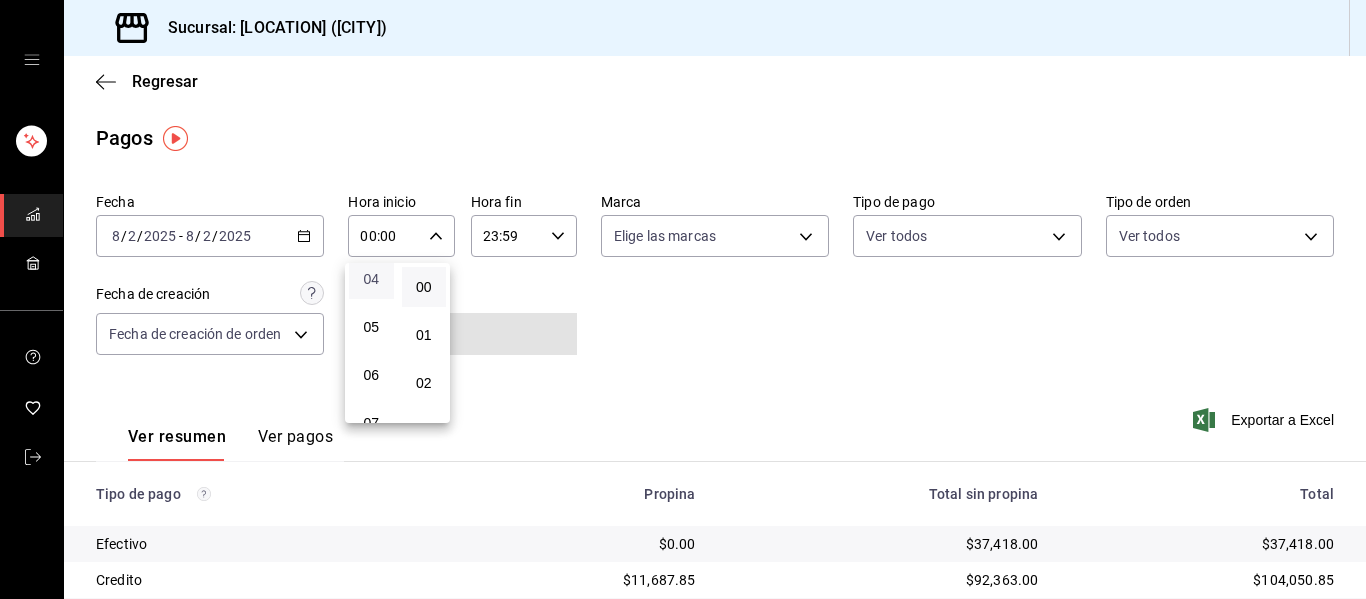 click on "04" at bounding box center (371, 279) 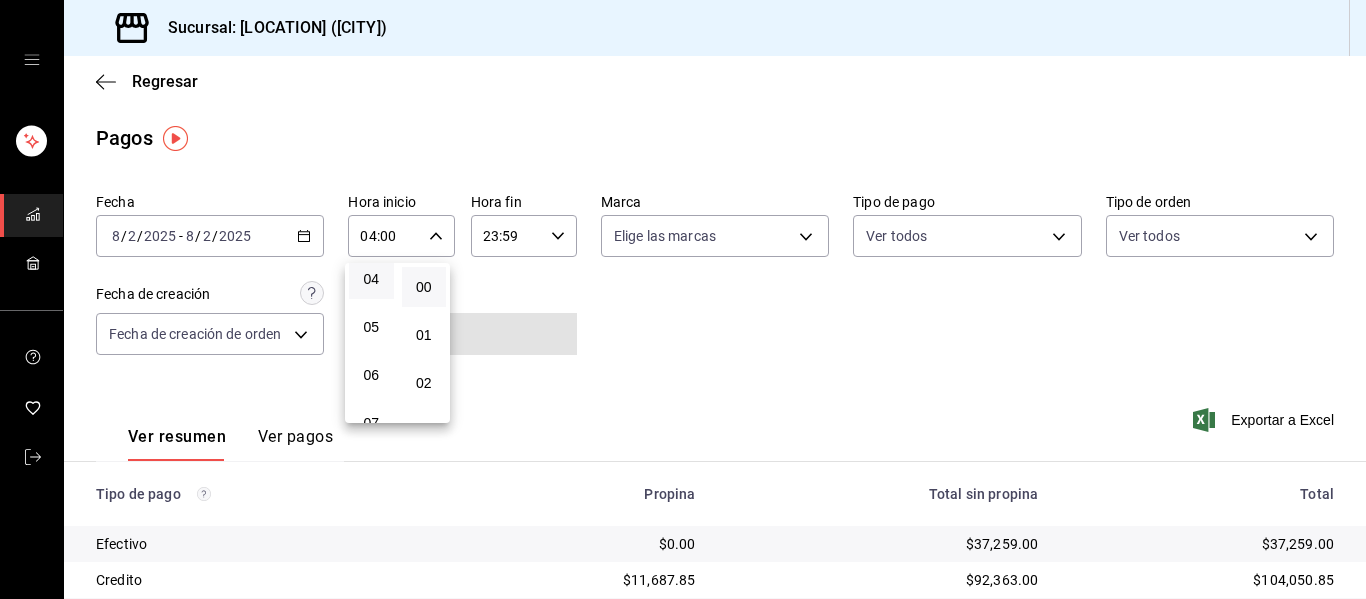 click at bounding box center [683, 299] 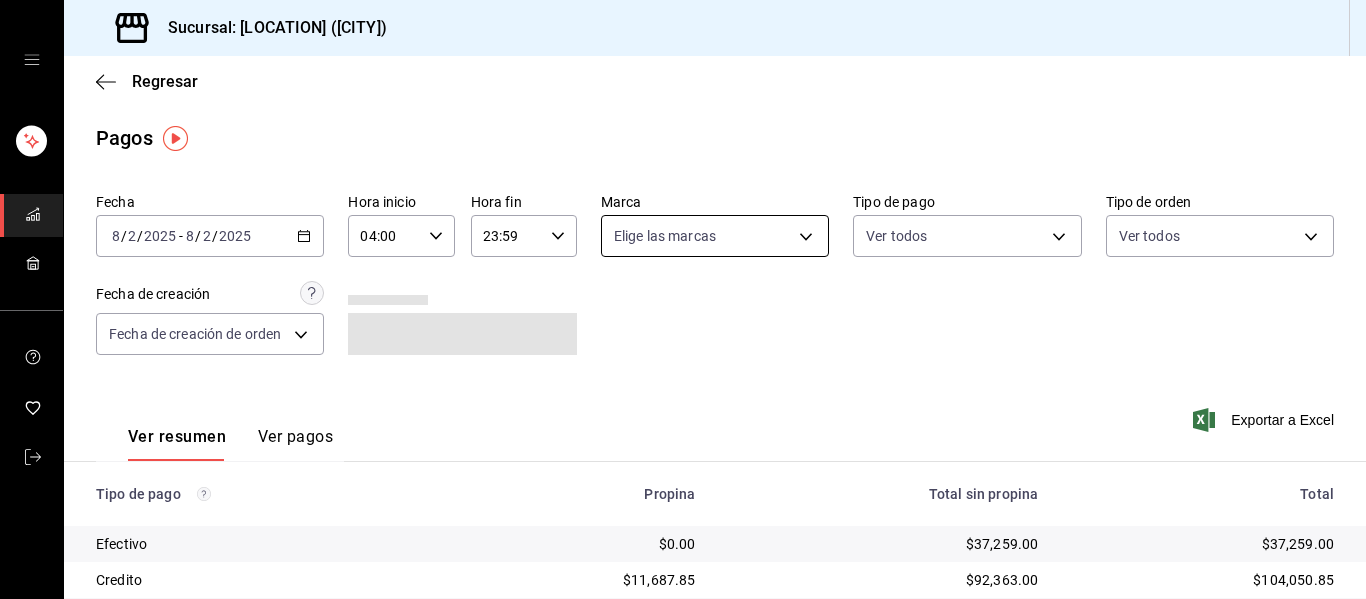 click on "Sucursal: Animal (Puebla) Regresar Pagos Fecha 2025-08-02 8 / 2 / 2025 - 2025-08-02 8 / 2 / 2025 Hora inicio 04:00 Hora inicio Hora fin 23:59 Hora fin Marca Elige las marcas Tipo de pago Ver todos Tipo de orden Ver todos Fecha de creación   Fecha de creación de orden ORDER Ver resumen Ver pagos Exportar a Excel Tipo de pago   Propina Total sin propina Total Efectivo $0.00 $37,259.00 $37,259.00 Credito $11,687.85 $92,363.00 $104,050.85 AMEX $0.00 $0.00 $0.00 Transferencia $0.00 $0.00 $0.00 CxC Empleados $0.00 $0.00 $0.00 CxC Clientes $0.00 $0.00 $0.00 Debito $7,355.35 $76,418.00 $83,773.35 USD $0.00 $0.00 $0.00 Total $19,043.20 $206,040.00 $225,083.20 GANA 1 MES GRATIS EN TU SUSCRIPCIÓN AQUÍ ¿Recuerdas cómo empezó tu restaurante?
Hoy puedes ayudar a un colega a tener el mismo cambio que tú viviste.
Recomienda Parrot directamente desde tu Portal Administrador.
Es fácil y rápido.
🎁 Por cada restaurante que se una, ganas 1 mes gratis. Ver video tutorial Ir a video Visitar centro de ayuda" at bounding box center [683, 299] 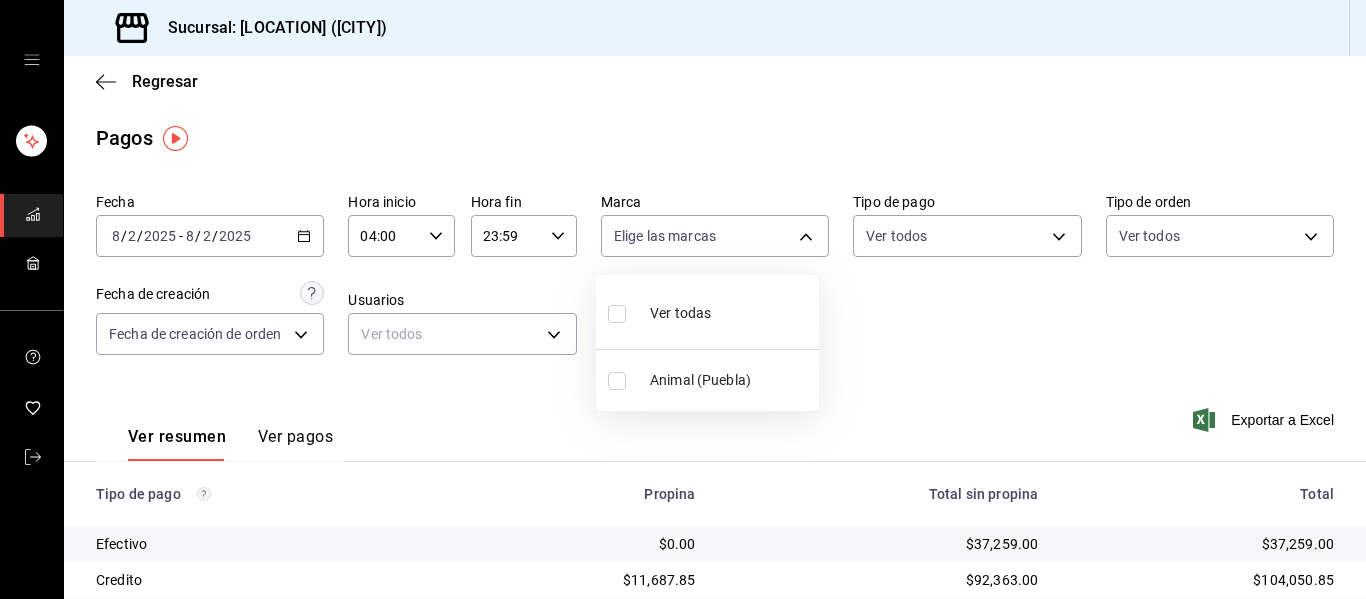 click on "Ver todas" at bounding box center [680, 313] 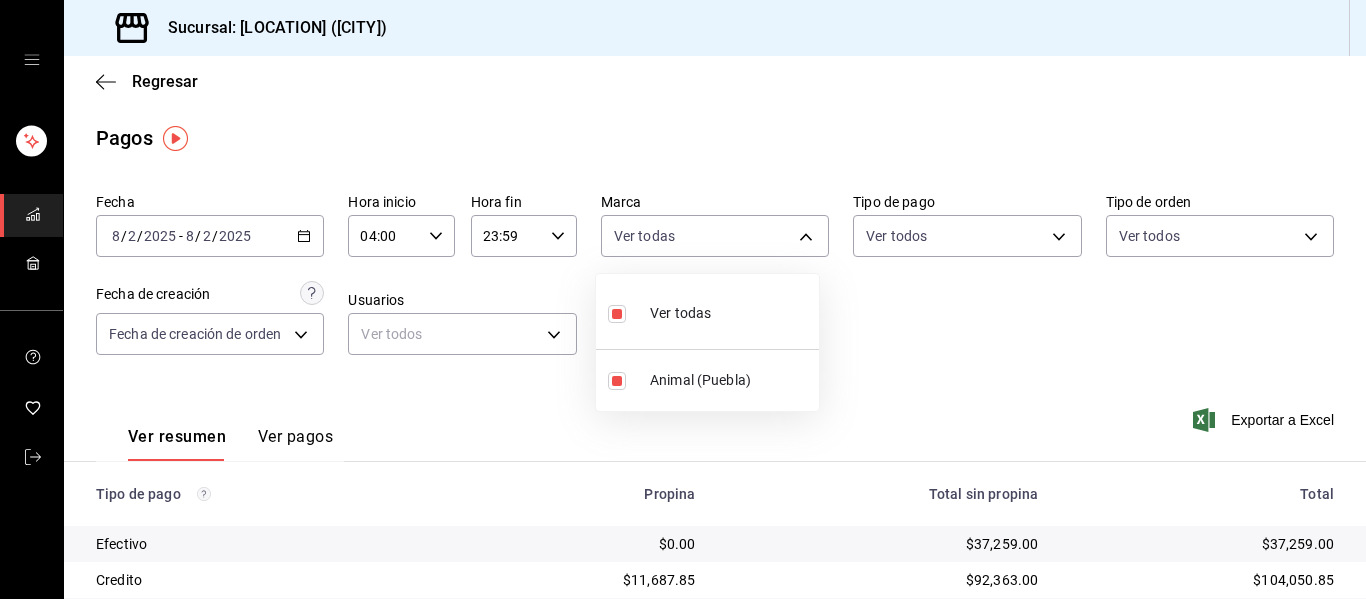 click at bounding box center [683, 299] 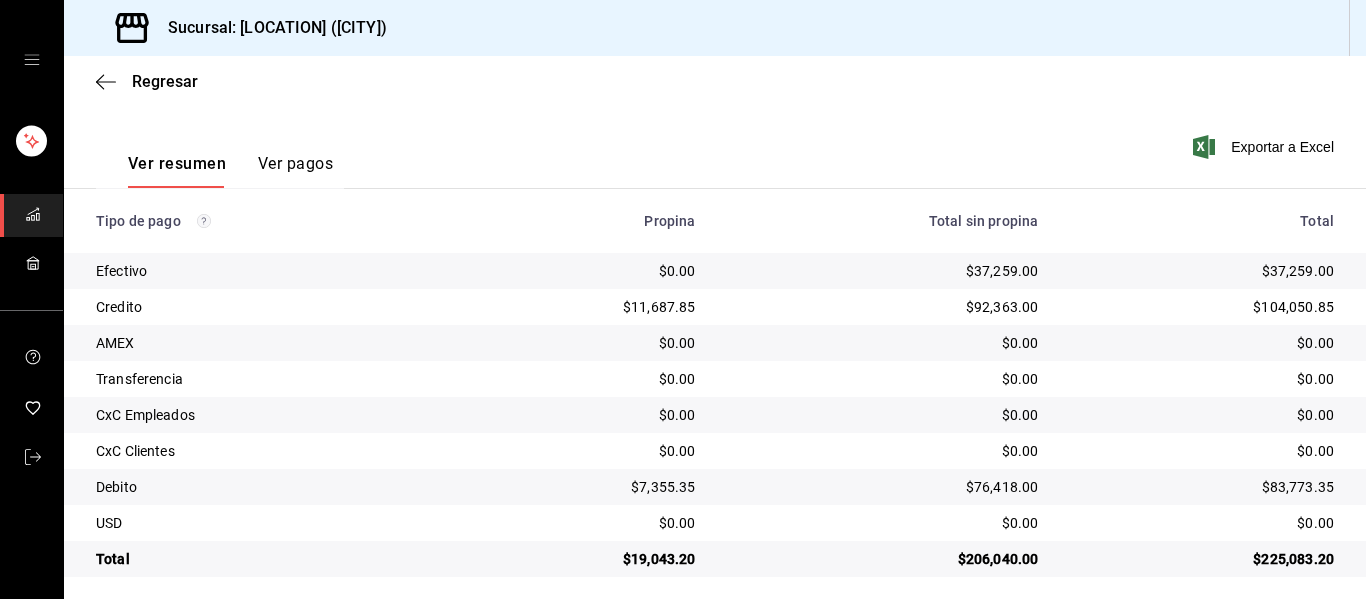 scroll, scrollTop: 284, scrollLeft: 0, axis: vertical 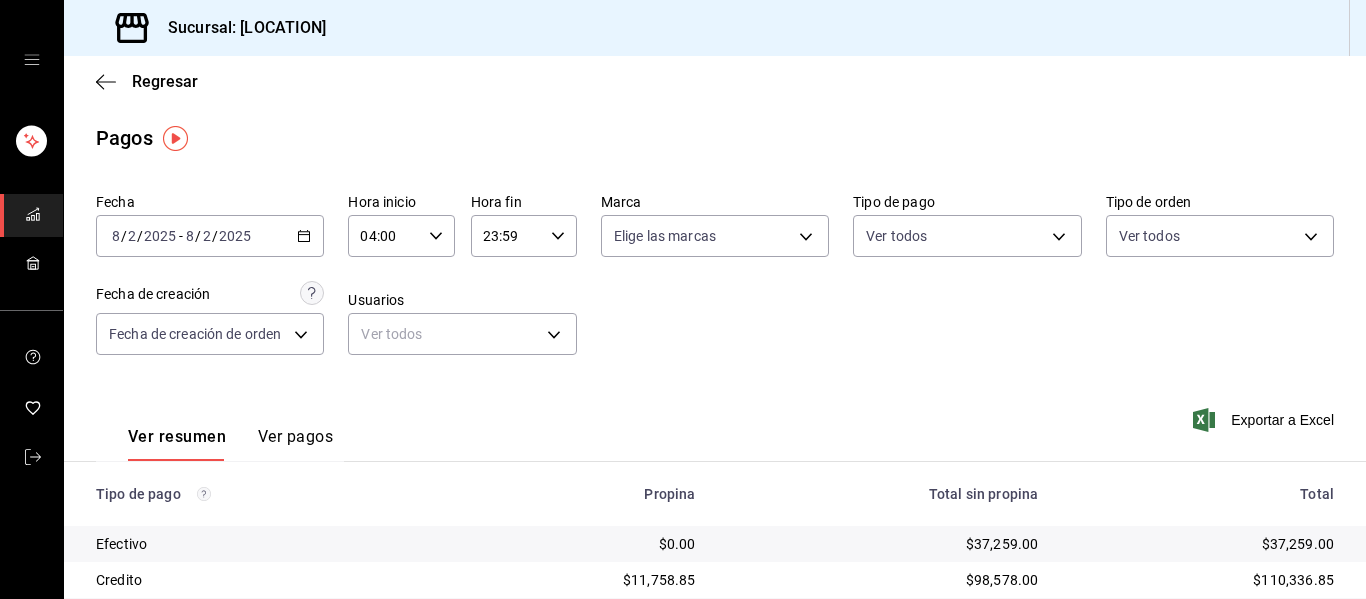 click 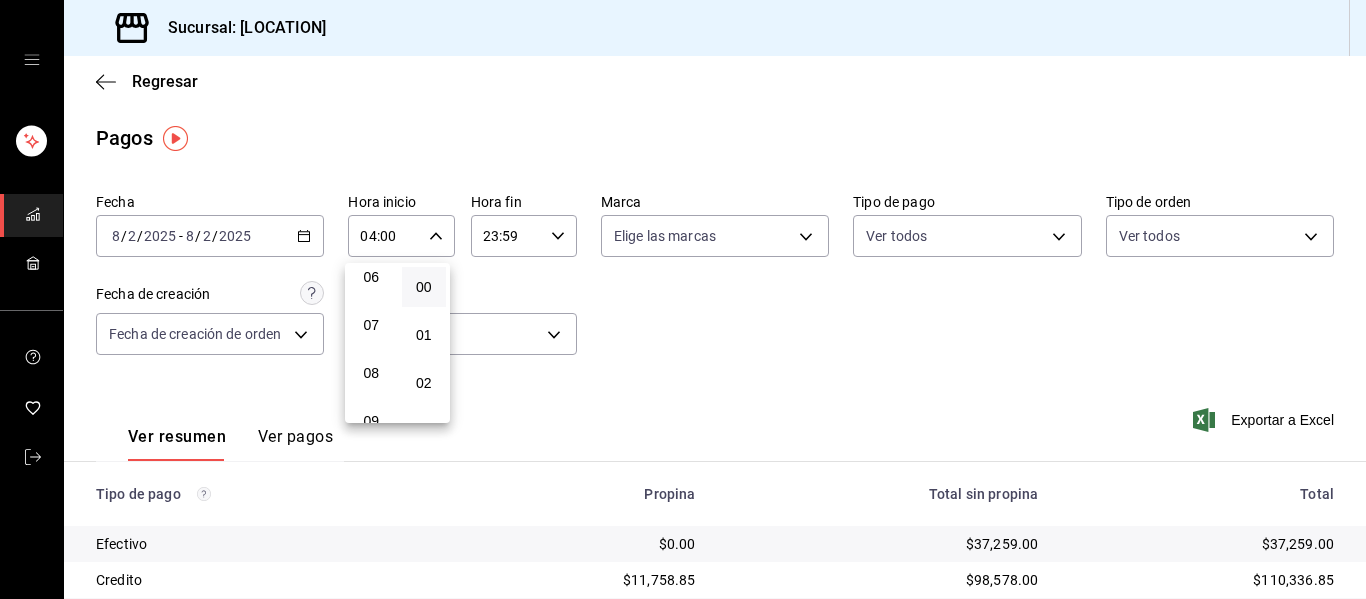 scroll, scrollTop: 92, scrollLeft: 0, axis: vertical 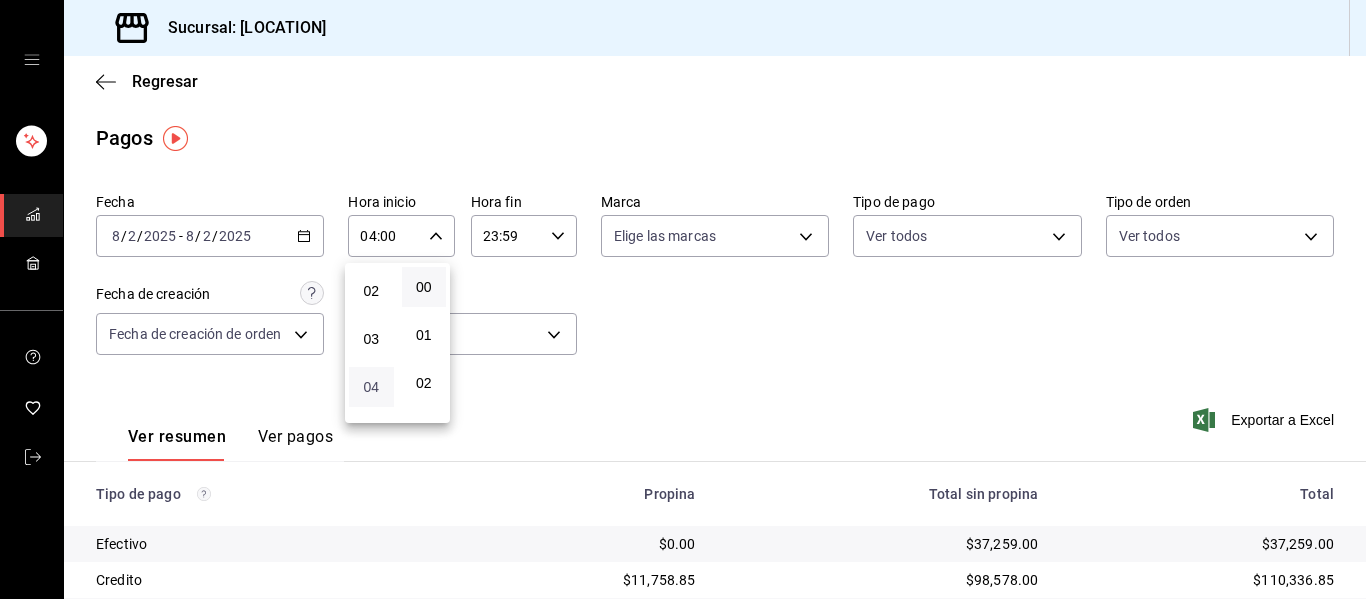 click on "04" at bounding box center (371, 387) 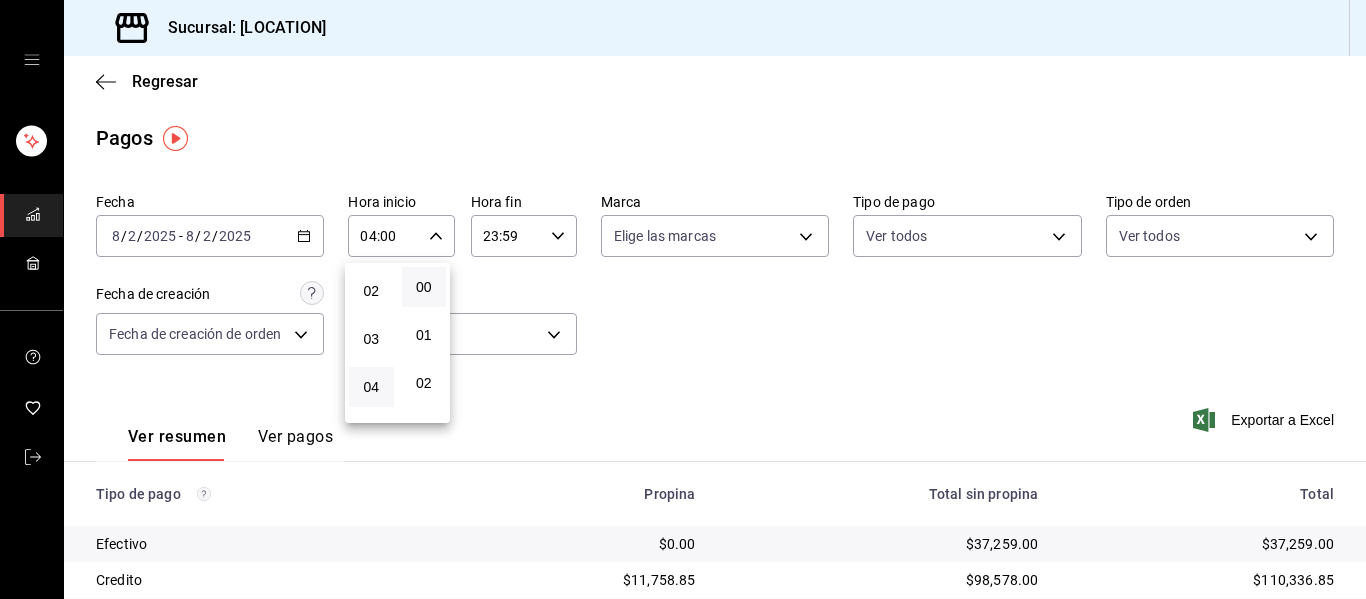 click at bounding box center [683, 299] 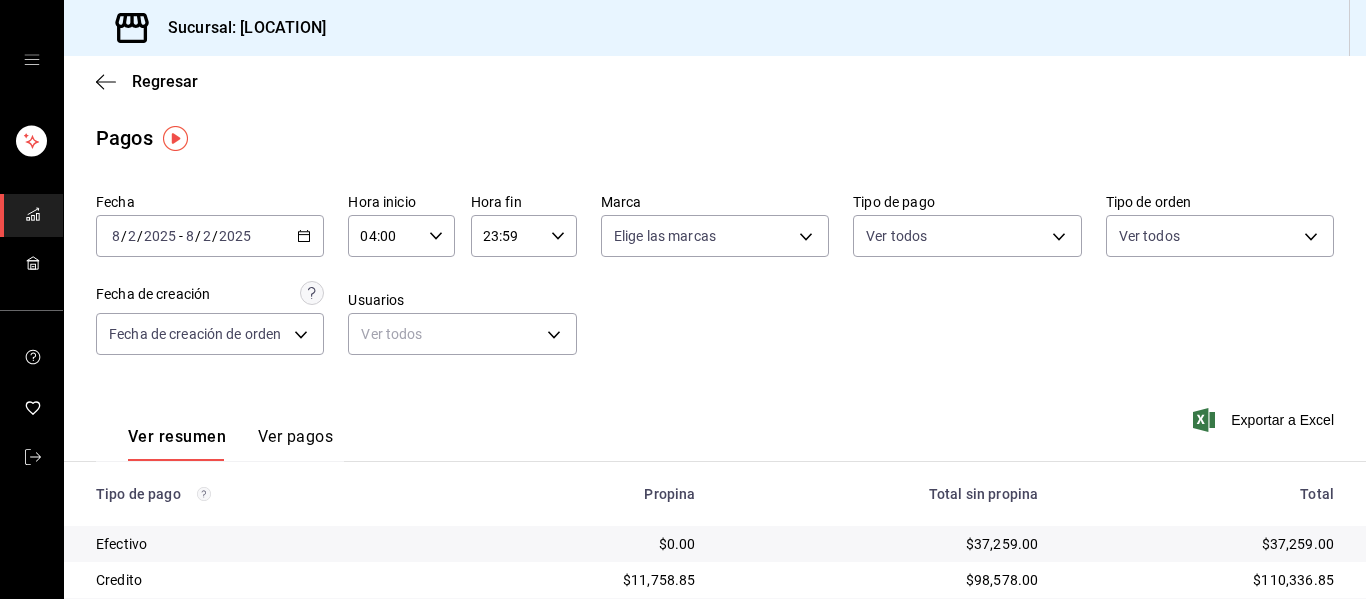 click 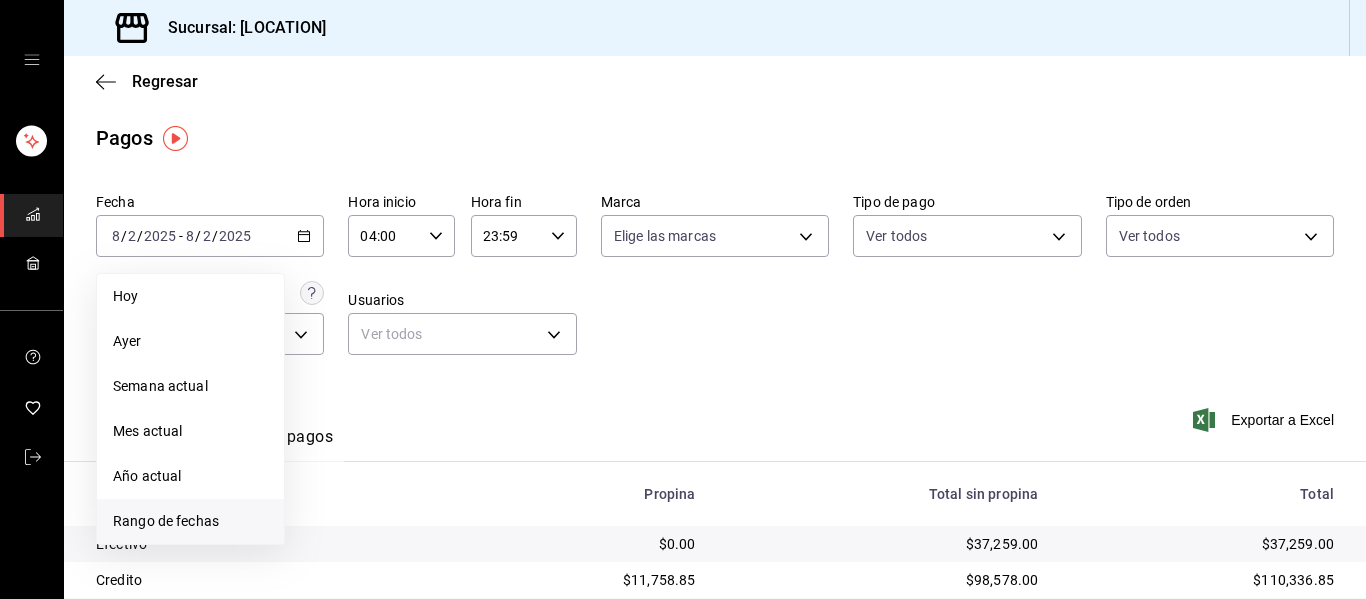 click on "Rango de fechas" at bounding box center [190, 521] 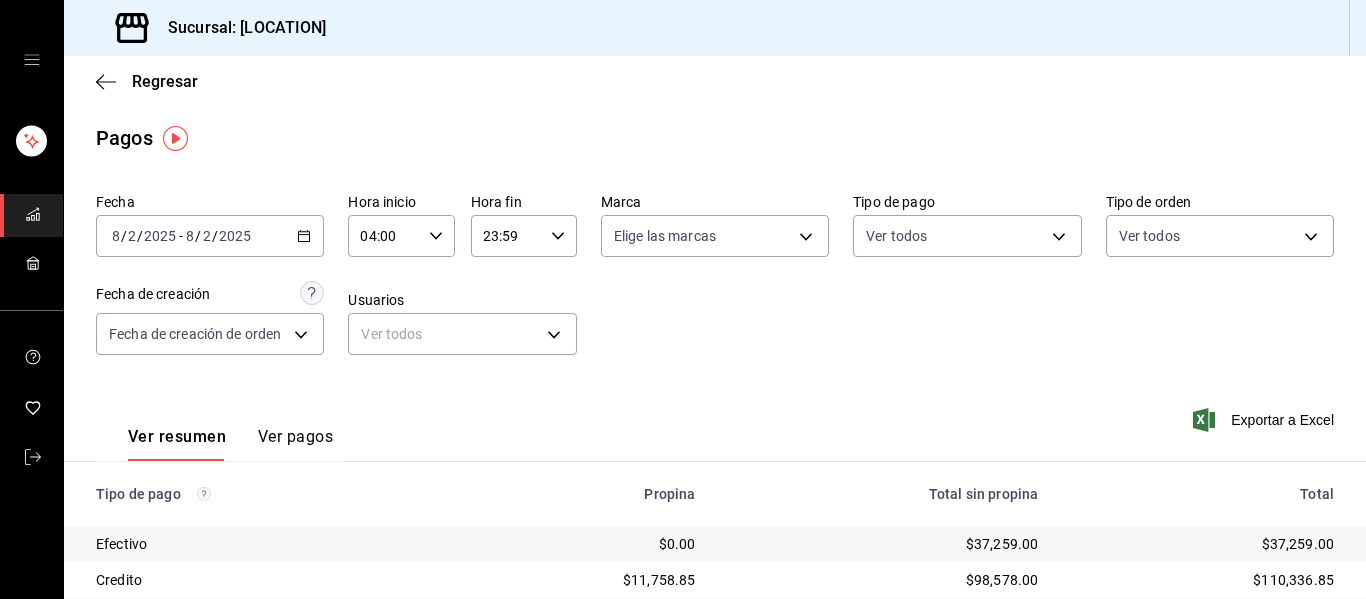 click 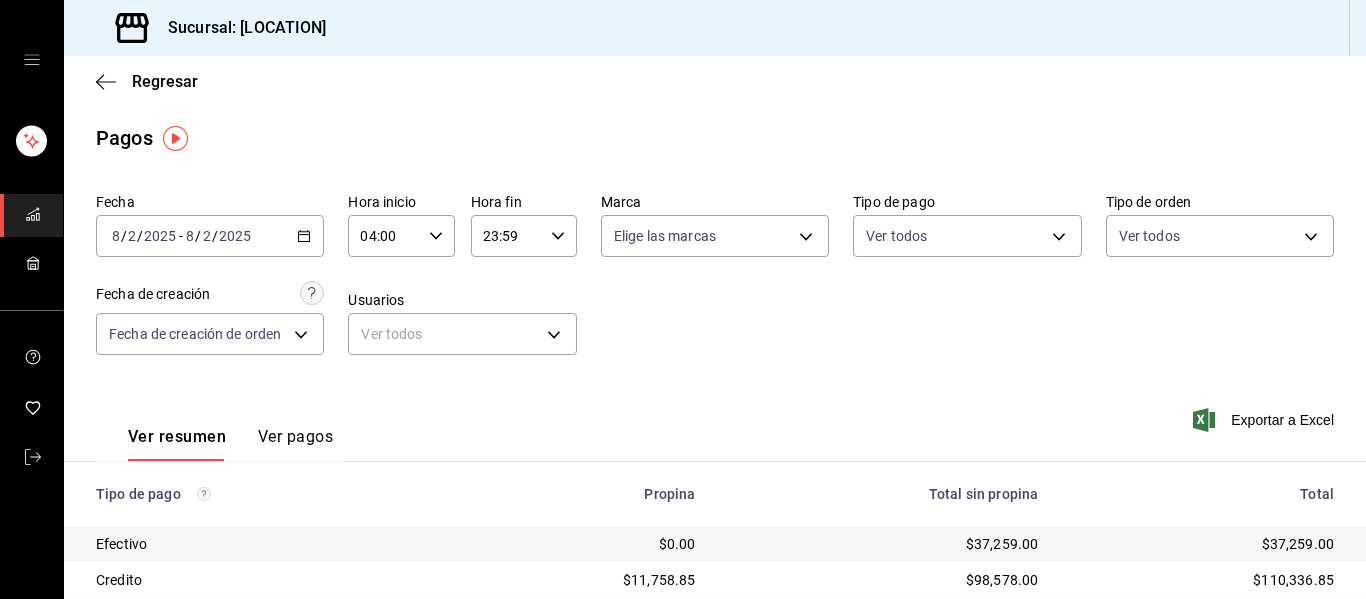 click 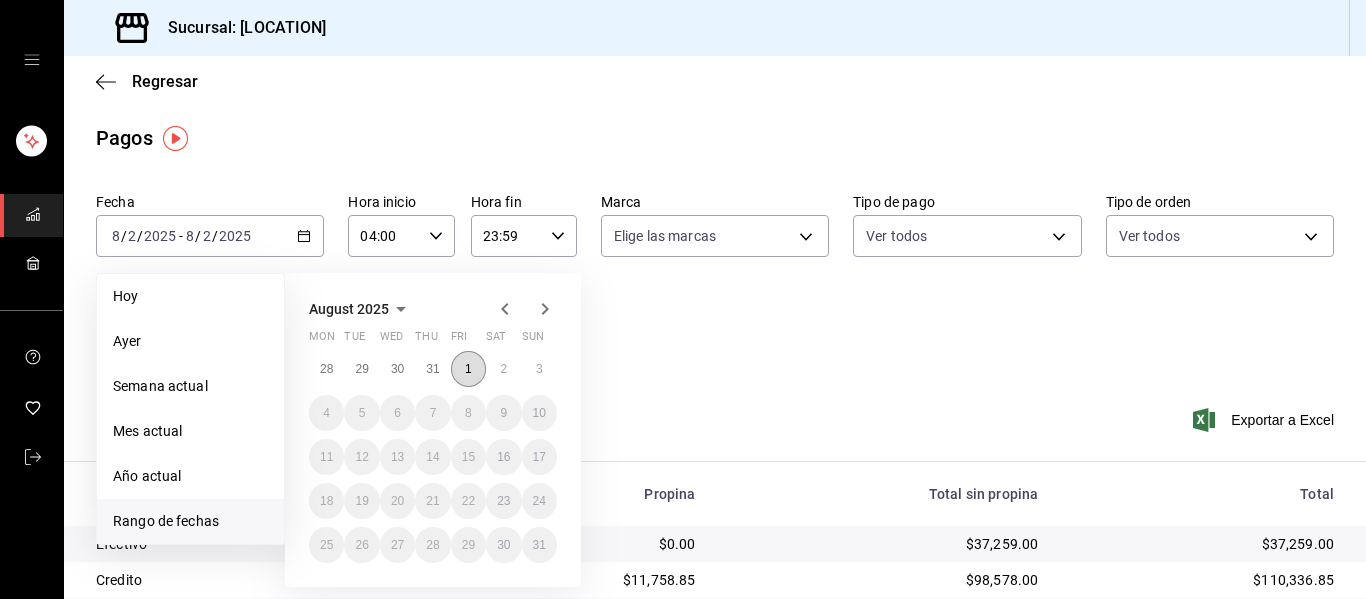 click on "1" at bounding box center (468, 369) 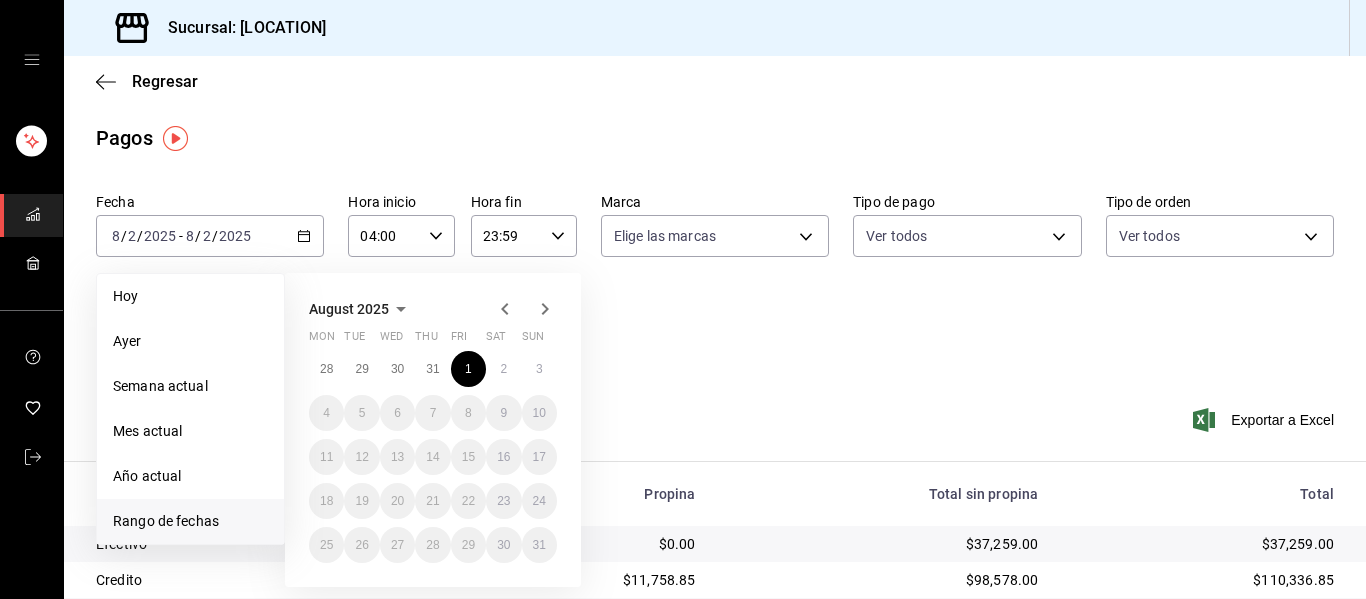click on "Fecha 2025-08-02 8 / 2 / 2025 - 2025-08-02 8 / 2 / 2025 Hoy Ayer Semana actual Mes actual Año actual Rango de fechas August 2025 Mon Tue Wed Thu Fri Sat Sun 28 29 30 31 1 2 3 4 5 6 7 8 9 10 11 12 13 14 15 16 17 18 19 20 21 22 23 24 25 26 27 28 29 30 31 Hora inicio 04:00 Hora inicio Hora fin 23:59 Hora fin Marca Elige las marcas Tipo de pago Ver todos Tipo de orden Ver todos Fecha de creación   Fecha de creación de orden ORDER Usuarios Ver todos null" at bounding box center [715, 282] 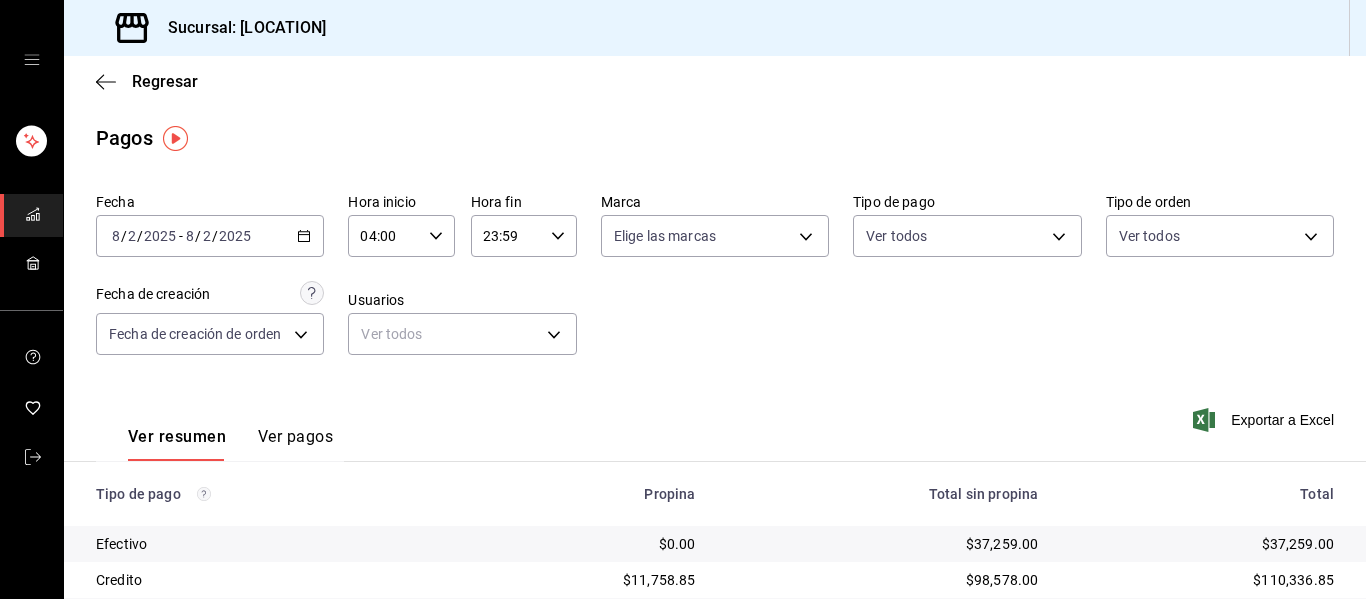click 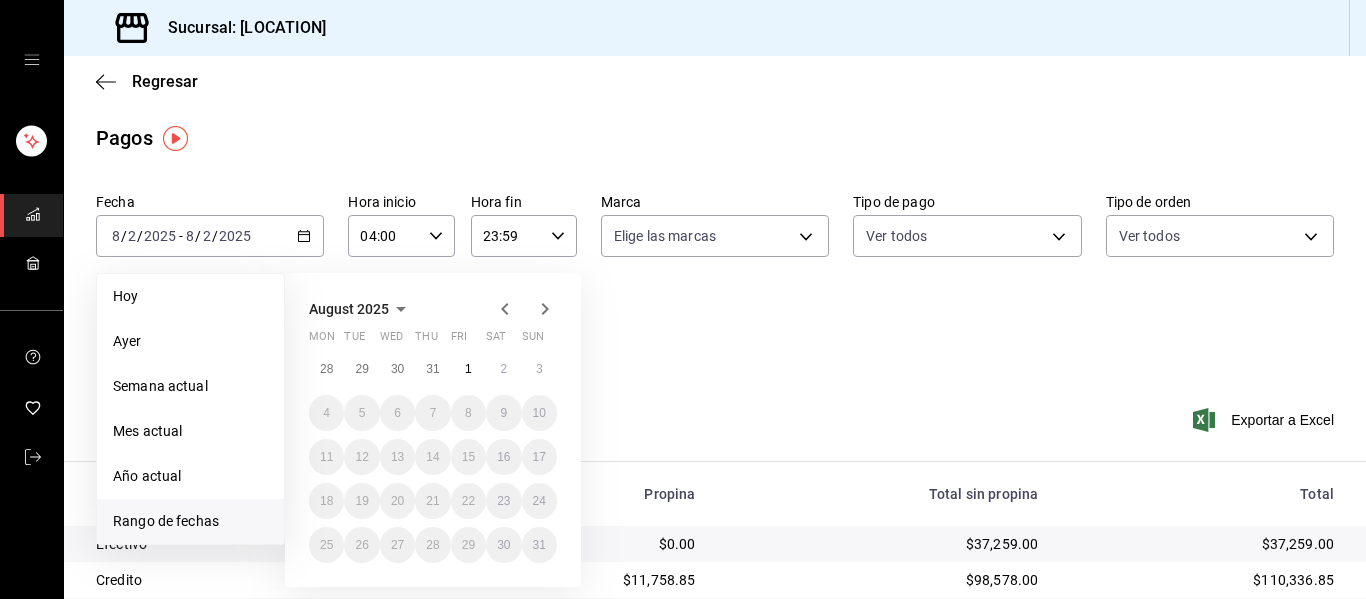 click on "Rango de fechas" at bounding box center [190, 521] 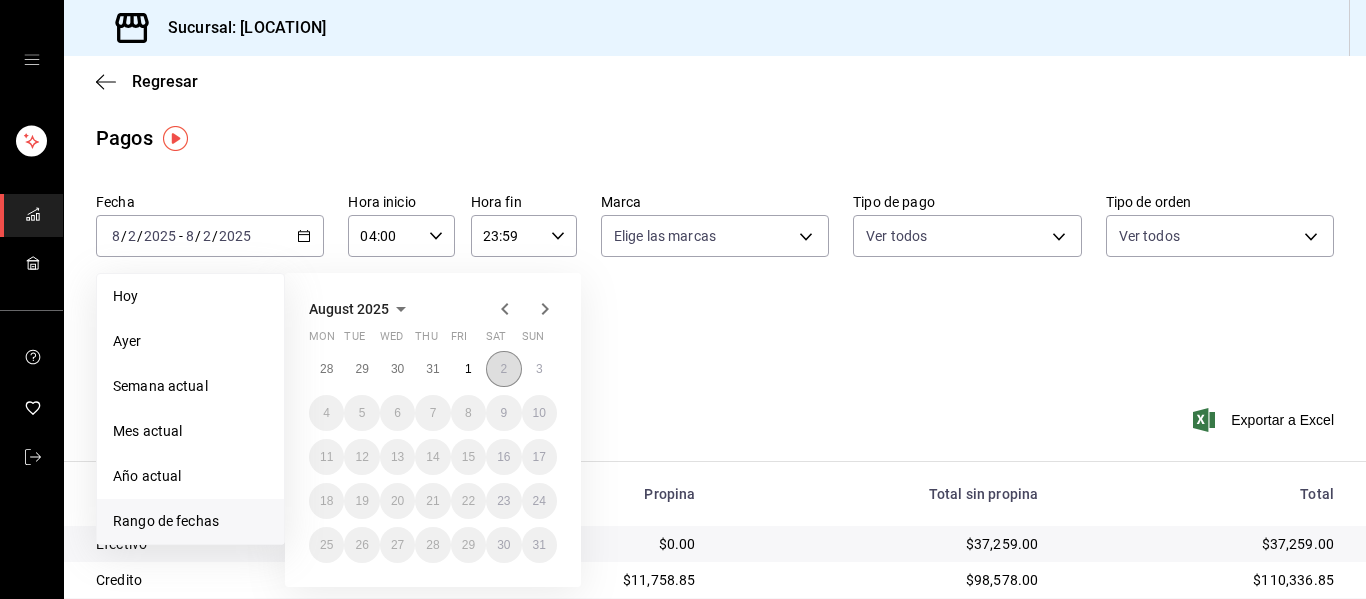 click on "2" at bounding box center [503, 369] 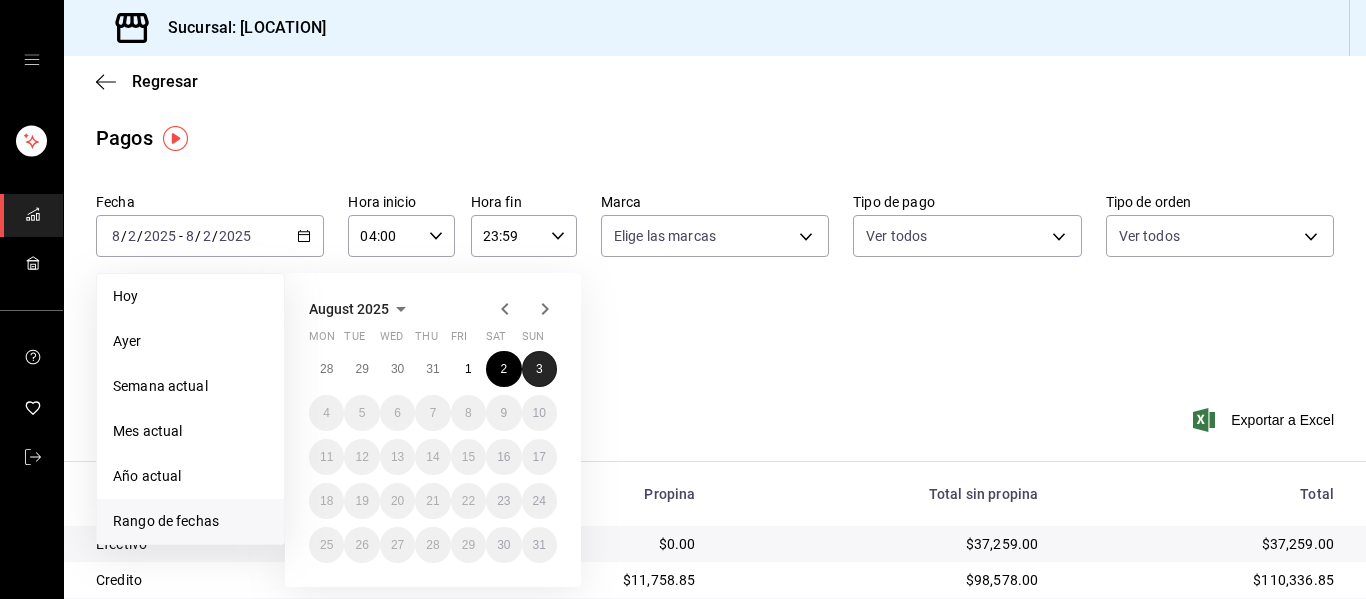 click on "3" at bounding box center (539, 369) 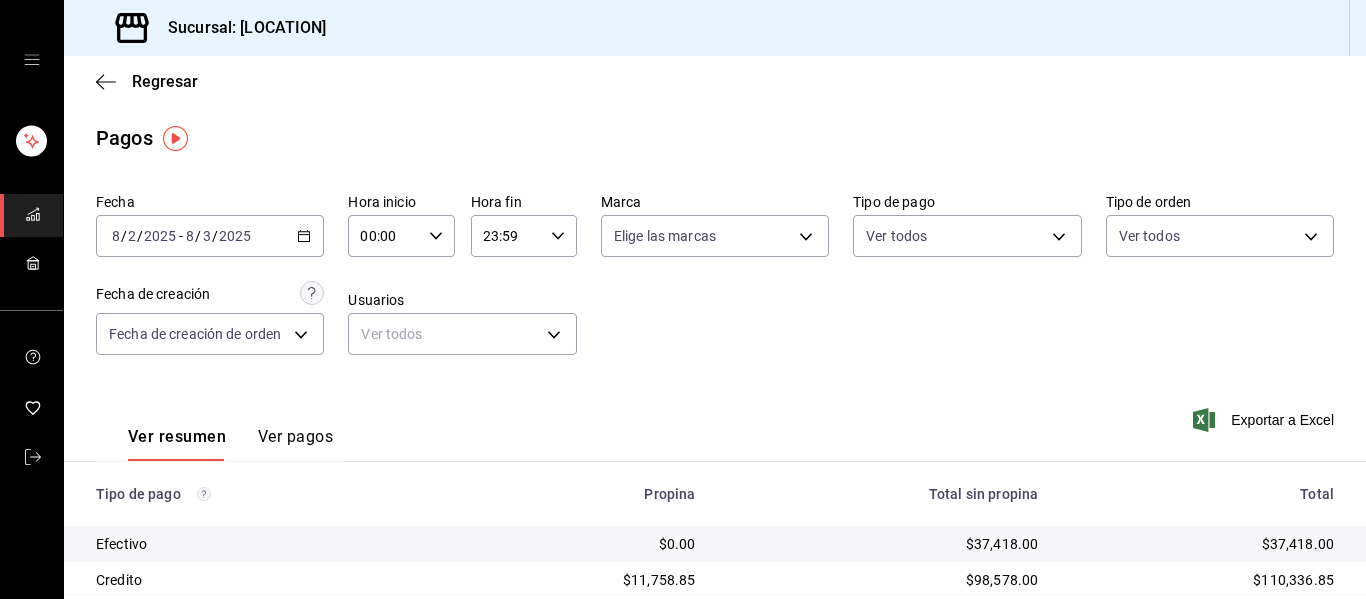 click on "00:00 Hora inicio" at bounding box center [401, 236] 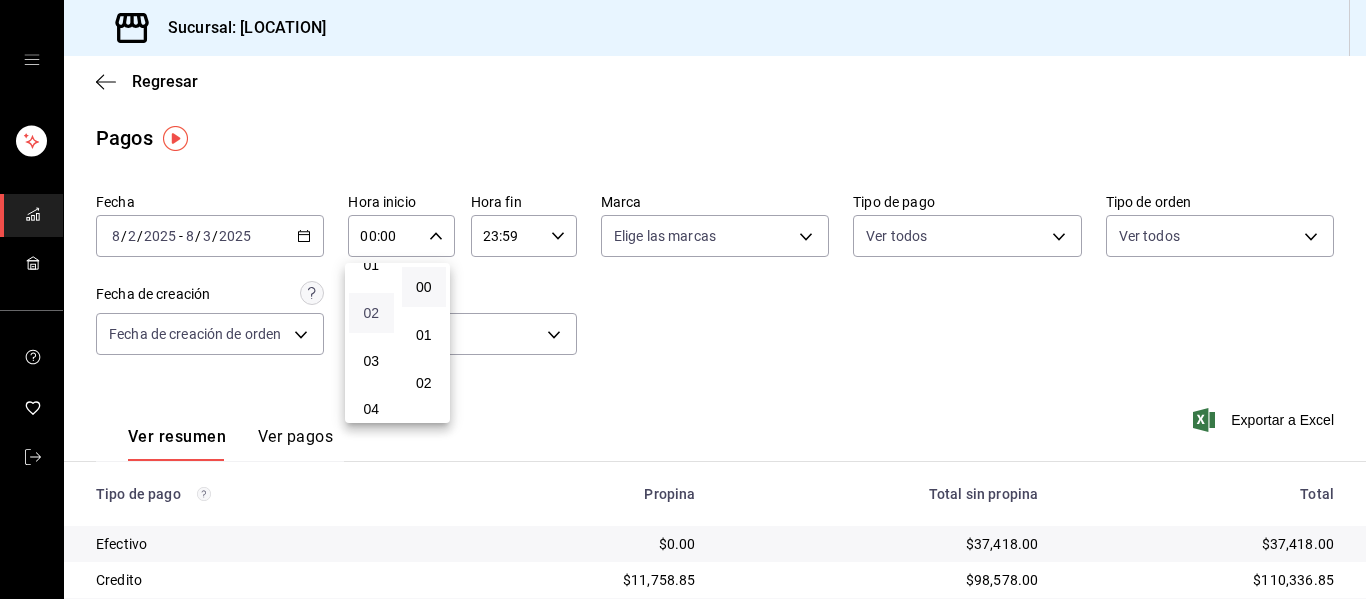 scroll, scrollTop: 100, scrollLeft: 0, axis: vertical 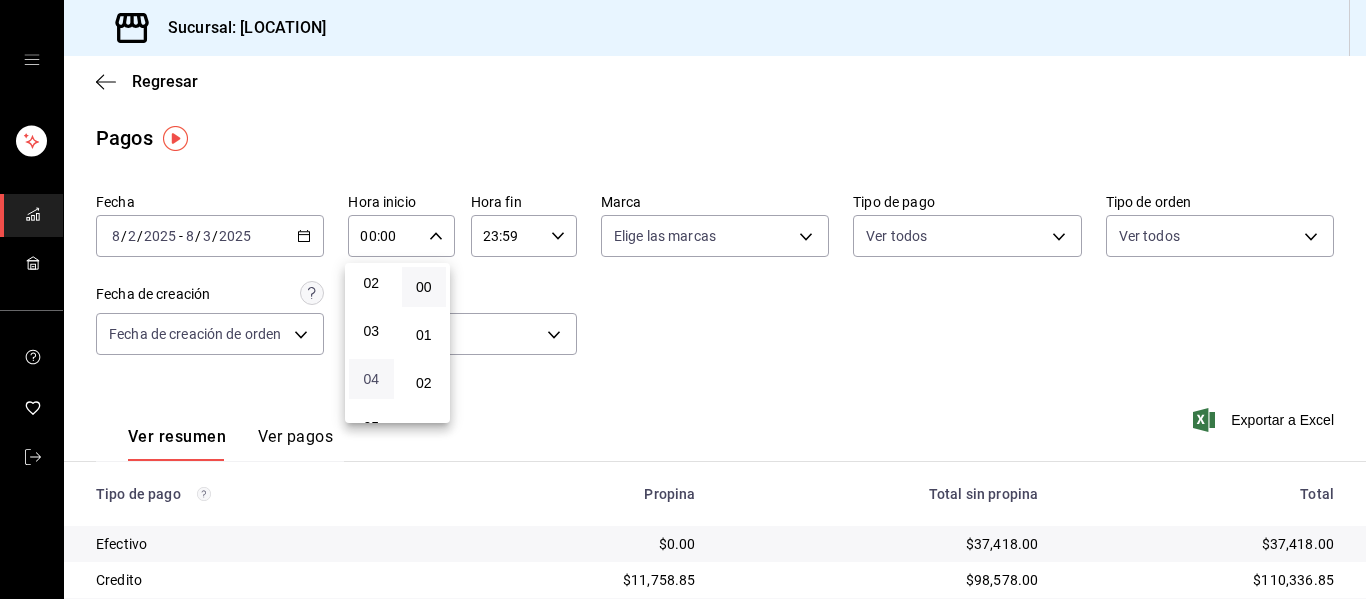 click on "04" at bounding box center (371, 379) 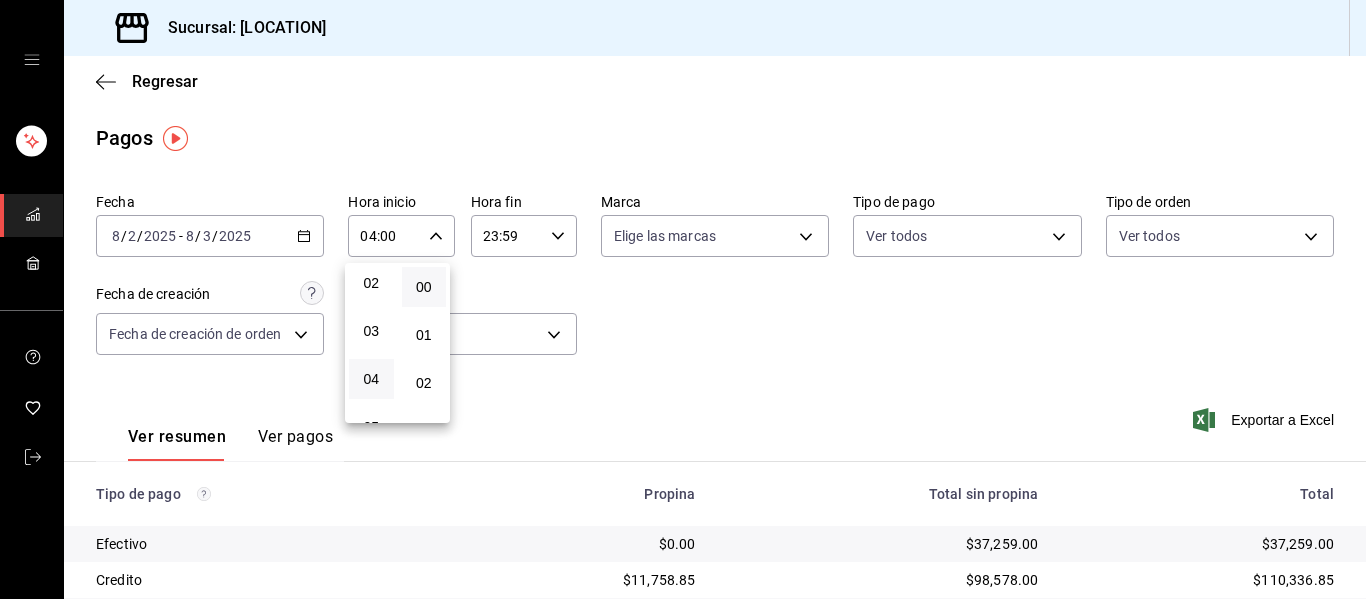 click at bounding box center [683, 299] 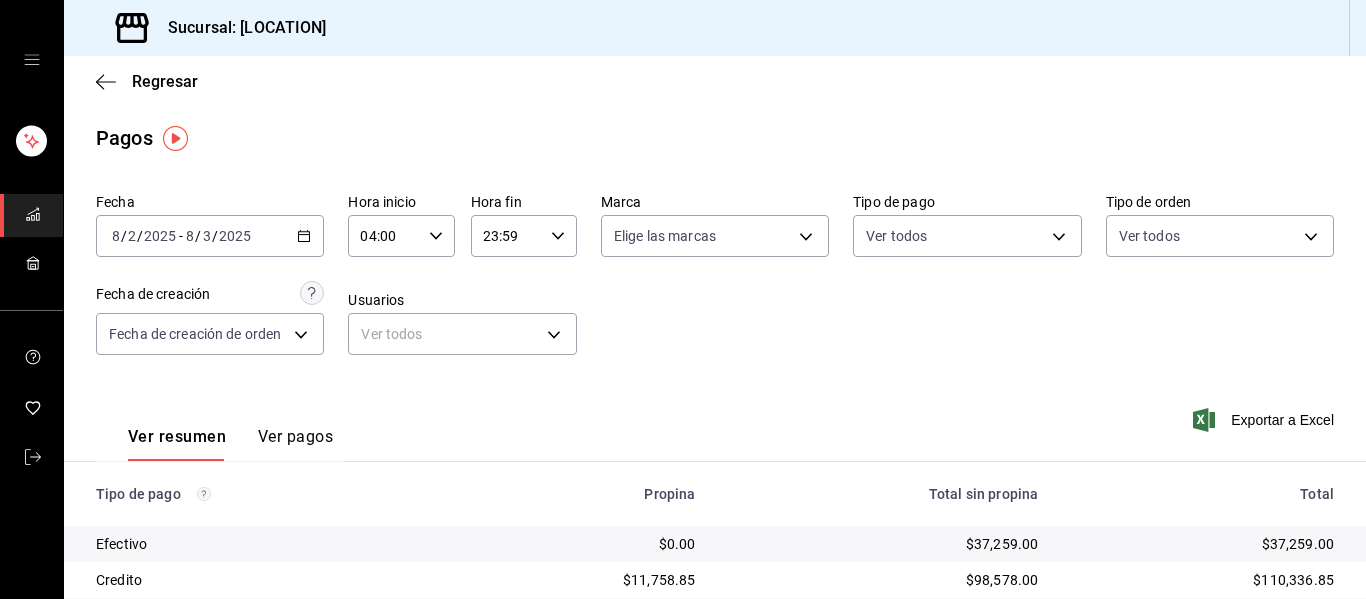 click on "23:59 Hora fin" at bounding box center [524, 236] 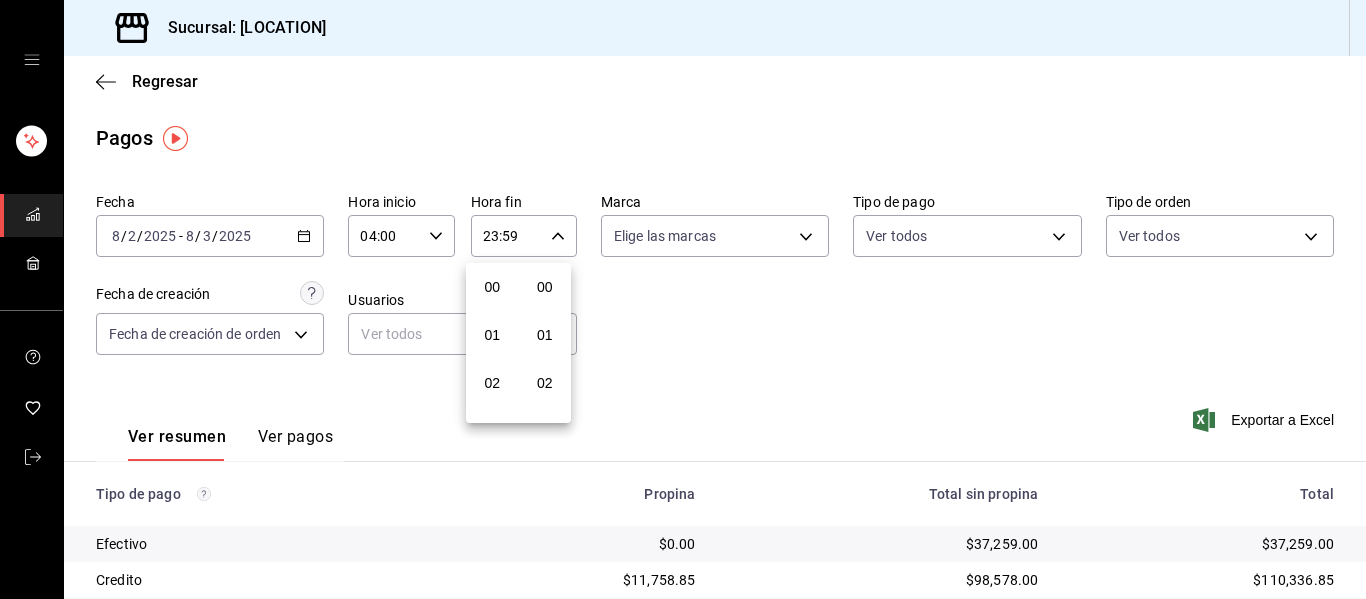 scroll, scrollTop: 992, scrollLeft: 0, axis: vertical 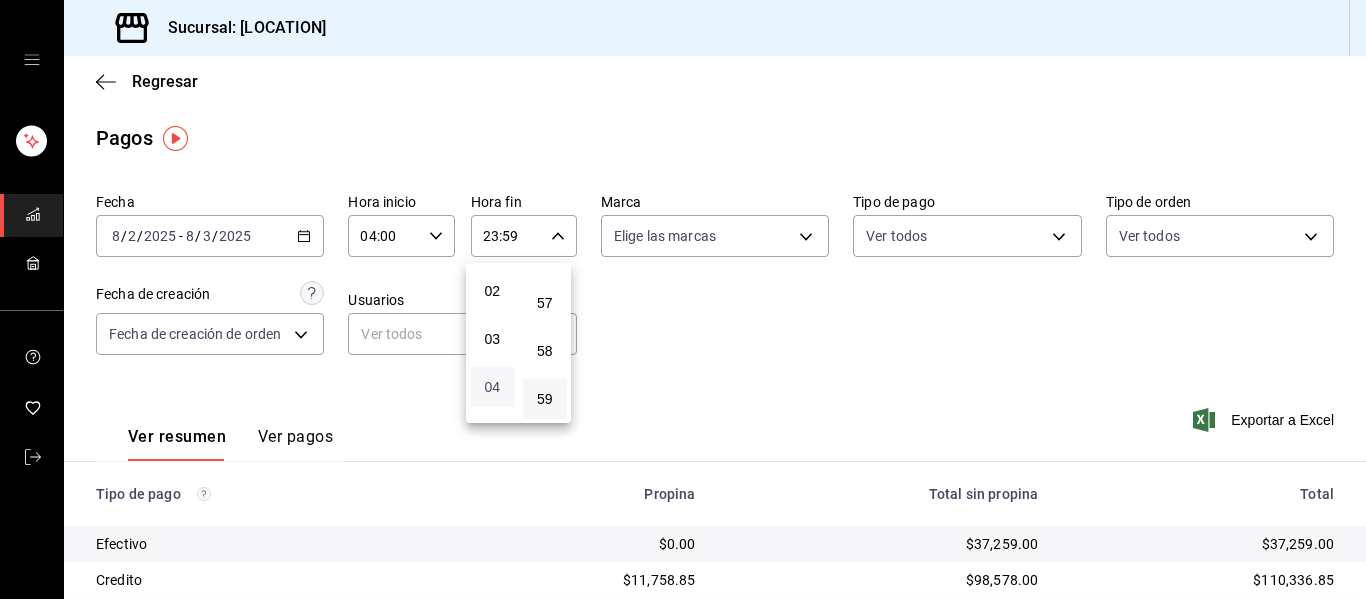 click on "04" at bounding box center [492, 387] 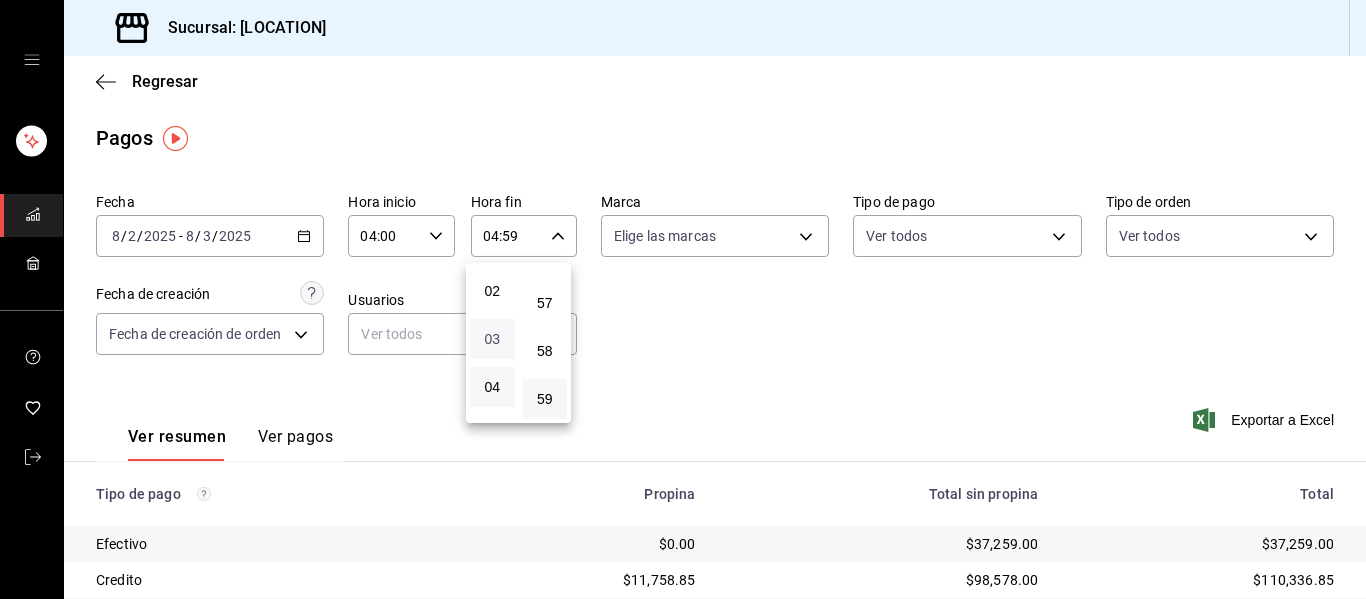 click on "03" at bounding box center [492, 339] 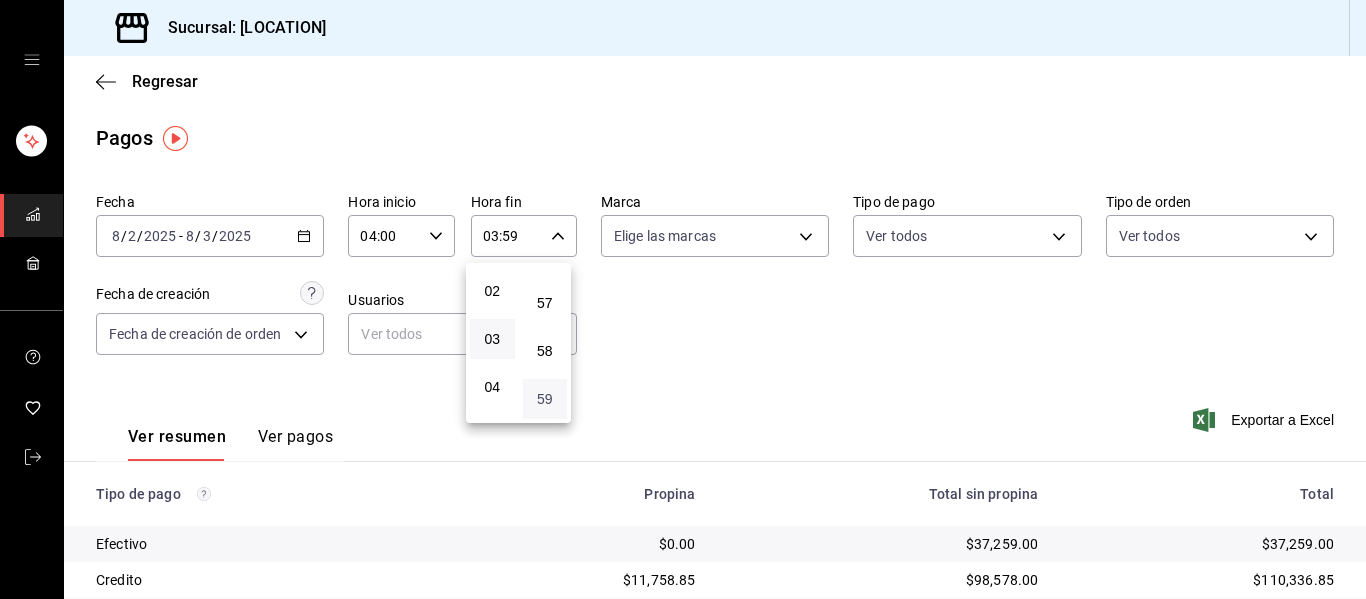 click on "59" at bounding box center (545, 399) 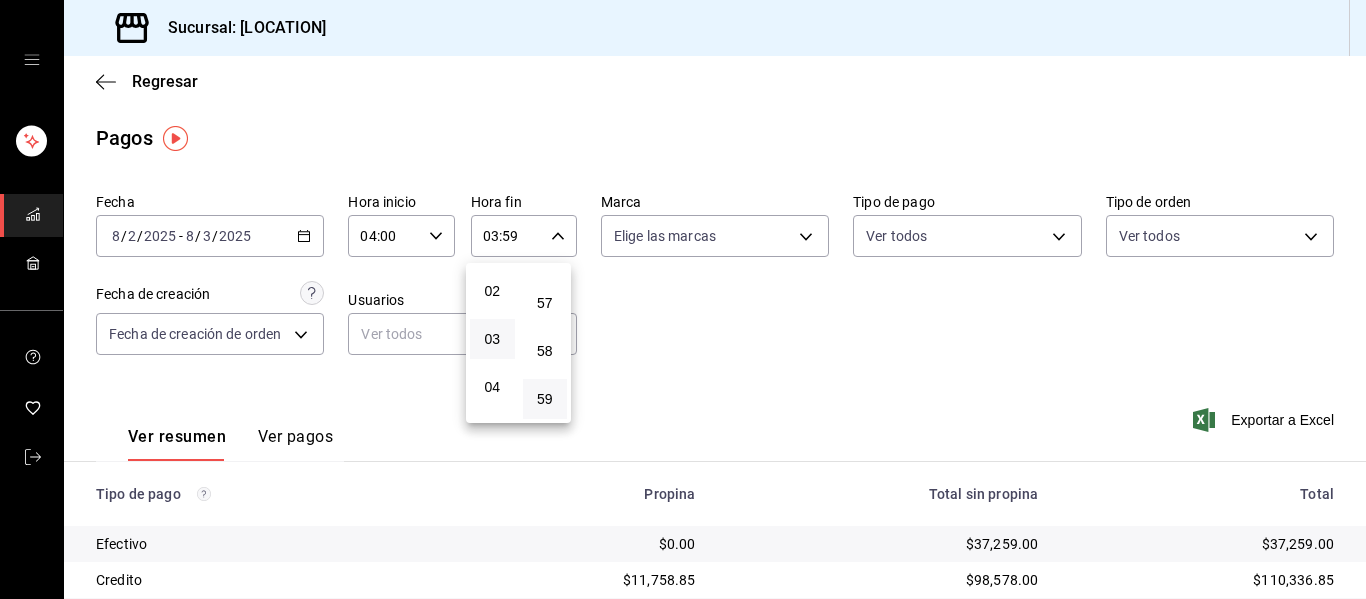 click at bounding box center [683, 299] 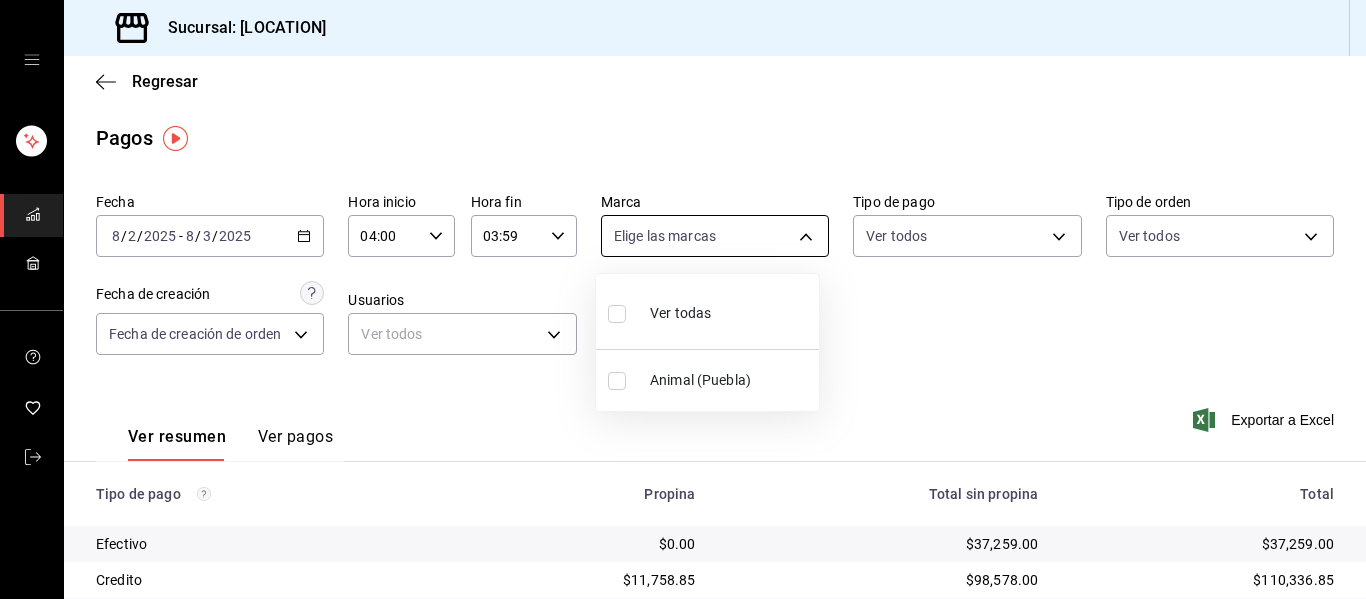 click on "Sucursal: Animal (Puebla) Regresar Pagos Fecha 2025-08-02 8 / 2 / 2025 - 2025-08-03 8 / 3 / 2025 Hora inicio 04:00 Hora inicio Hora fin 03:59 Hora fin Marca Elige las marcas Tipo de pago Ver todos Tipo de orden Ver todos Fecha de creación   Fecha de creación de orden ORDER Usuarios Ver todos null Ver resumen Ver pagos Exportar a Excel Tipo de pago   Propina Total sin propina Total Efectivo $0.00 $37,259.00 $37,259.00 Credito $11,758.85 $98,578.00 $110,336.85 AMEX $0.00 $0.00 $0.00 Transferencia $0.00 $0.00 $0.00 CxC Empleados $0.00 $0.00 $0.00 CxC Clientes $0.00 $0.00 $0.00 Debito $7,355.35 $78,942.00 $86,297.35 USD $0.00 $0.00 $0.00 Total $19,114.20 $214,779.00 $233,893.20 GANA 1 MES GRATIS EN TU SUSCRIPCIÓN AQUÍ ¿Recuerdas cómo empezó tu restaurante?
Hoy puedes ayudar a un colega a tener el mismo cambio que tú viviste.
Recomienda Parrot directamente desde tu Portal Administrador.
Es fácil y rápido.
🎁 Por cada restaurante que se una, ganas 1 mes gratis. Ver video tutorial Ir a video Ver todas" at bounding box center [683, 299] 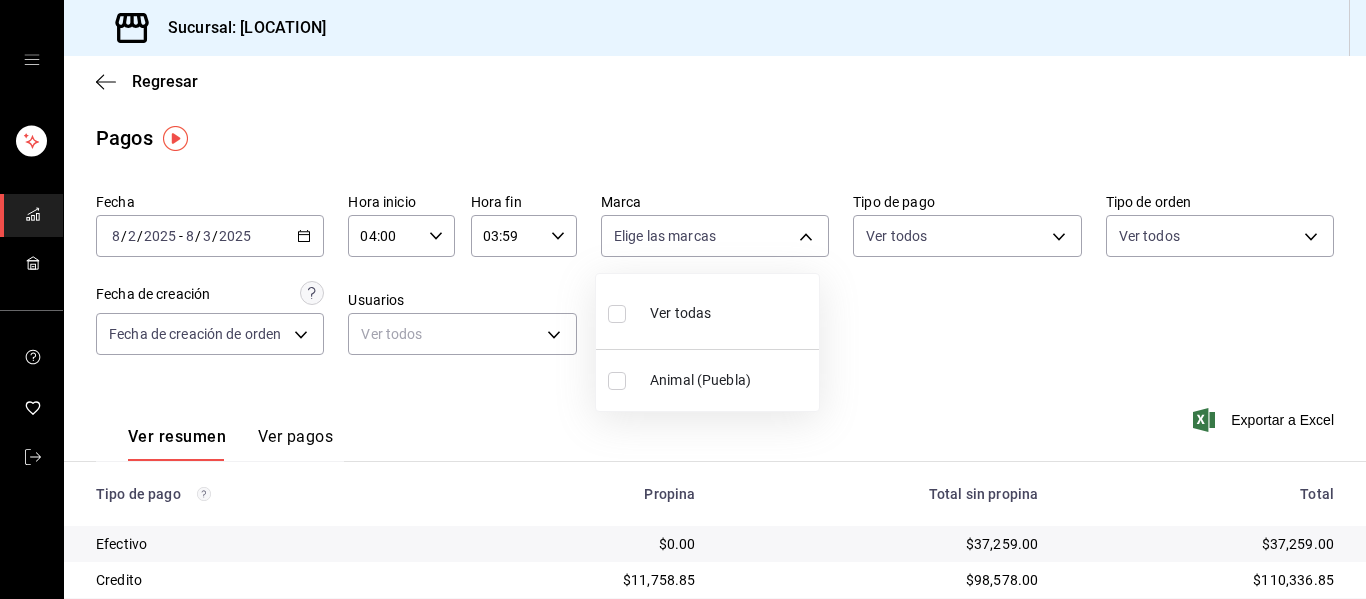 click on "Ver todas" at bounding box center (680, 313) 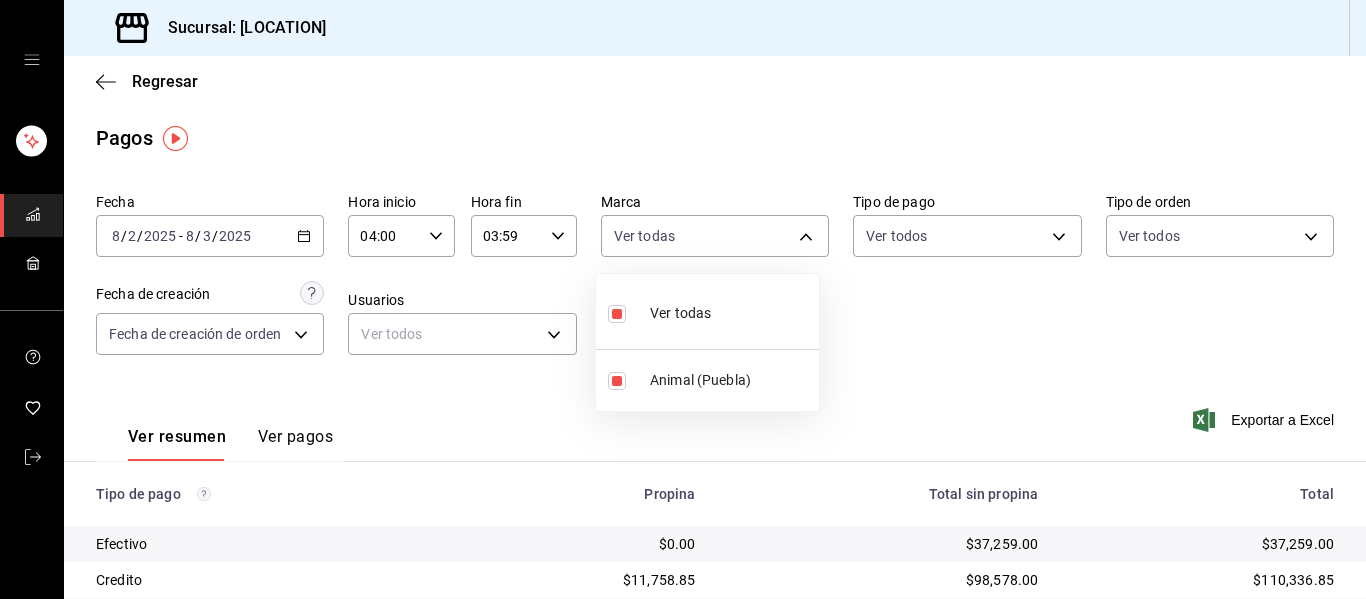 click on "Ver todas" at bounding box center [707, 311] 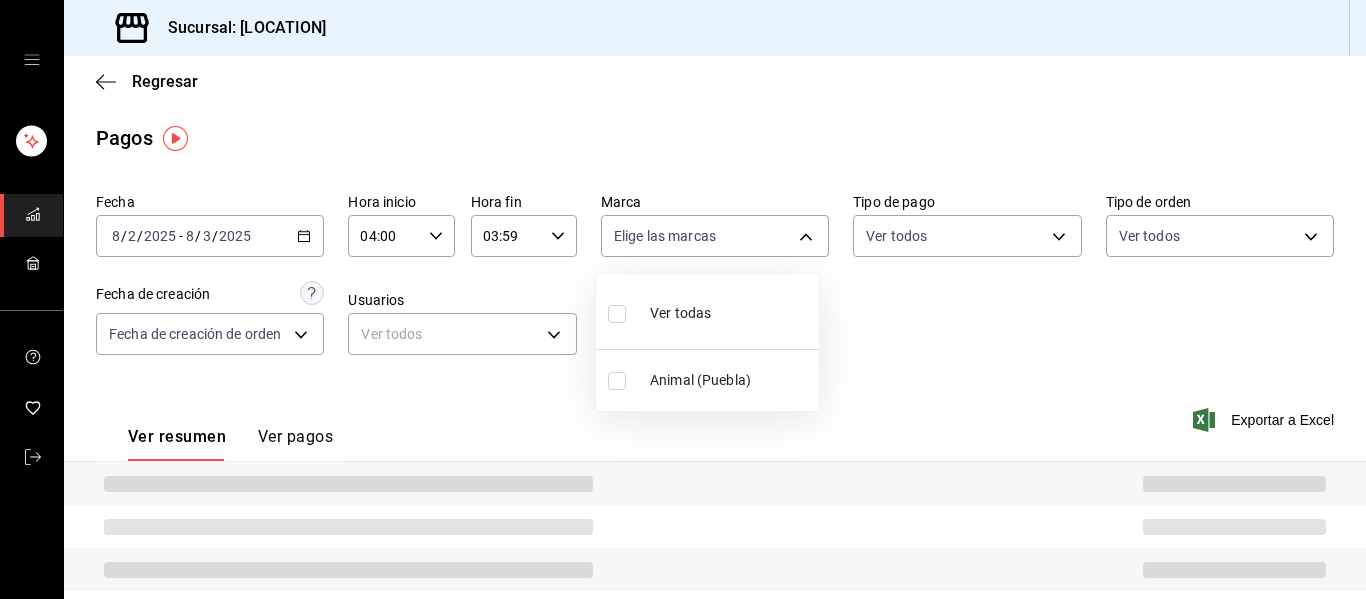 type 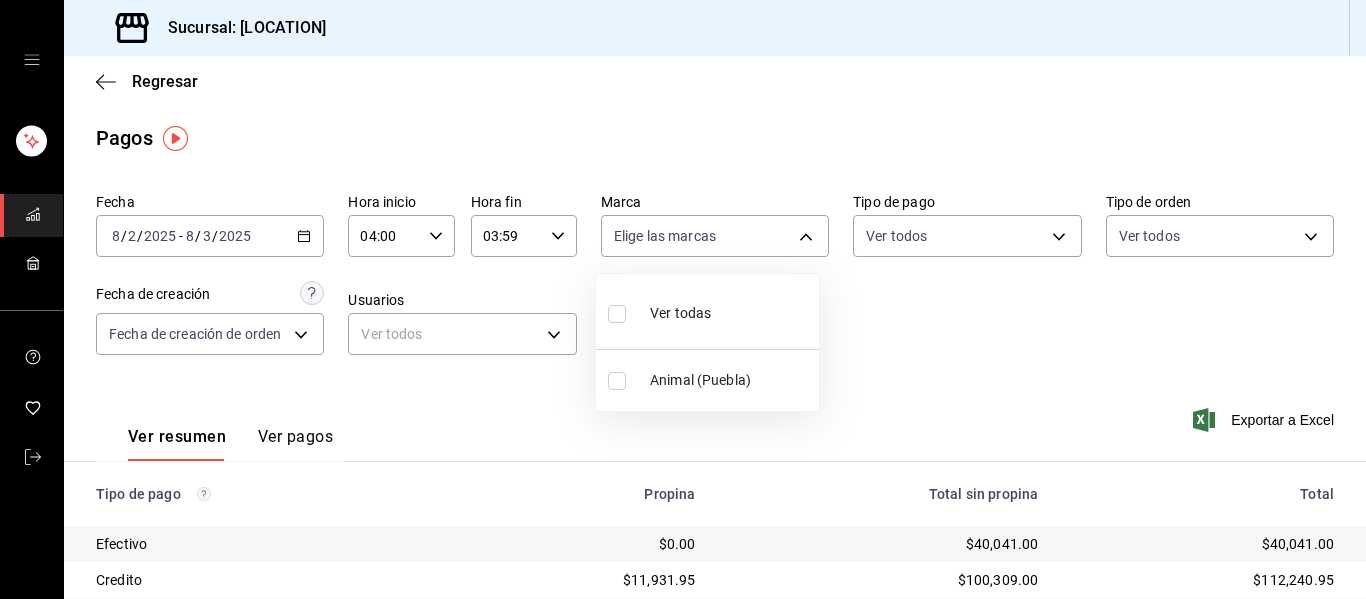 click at bounding box center [683, 299] 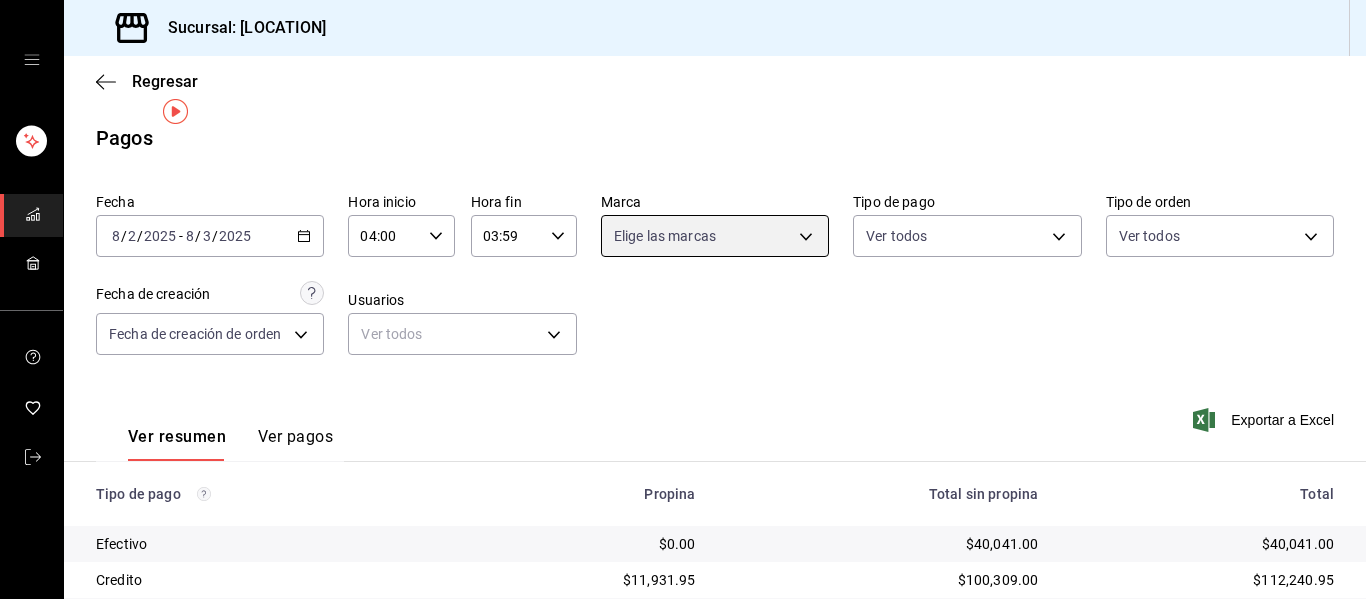 scroll, scrollTop: 284, scrollLeft: 0, axis: vertical 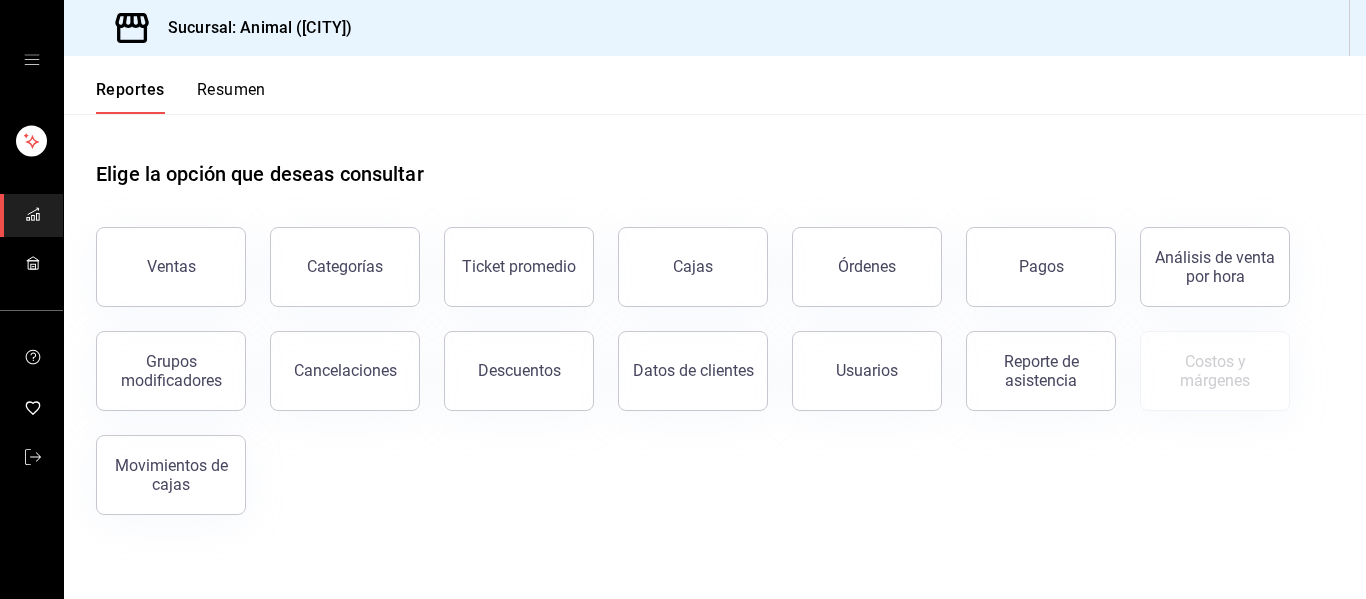 click at bounding box center (31, 60) 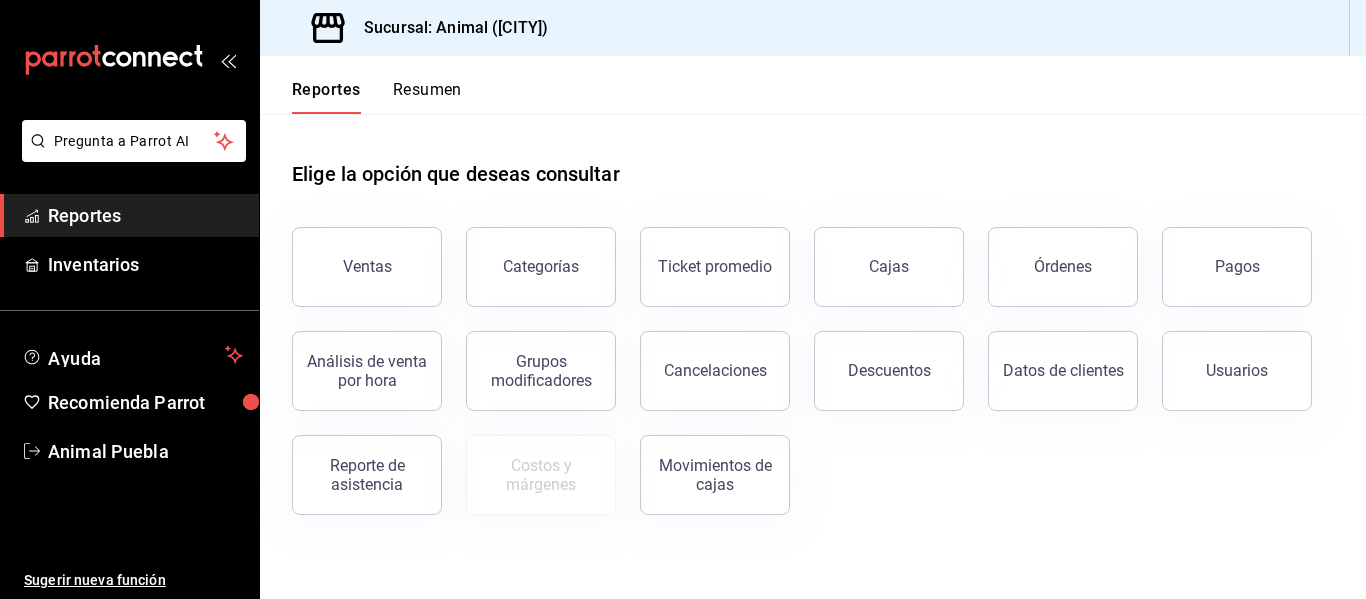 click on "Reportes" at bounding box center (145, 215) 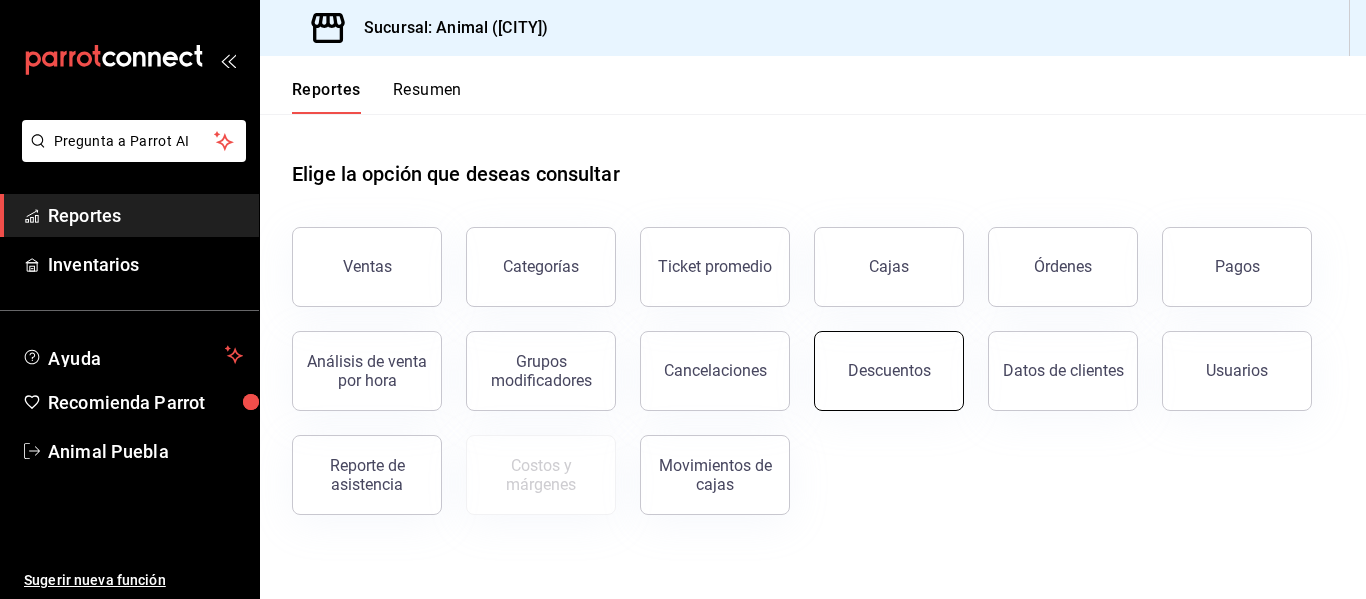 click on "Descuentos" at bounding box center [889, 370] 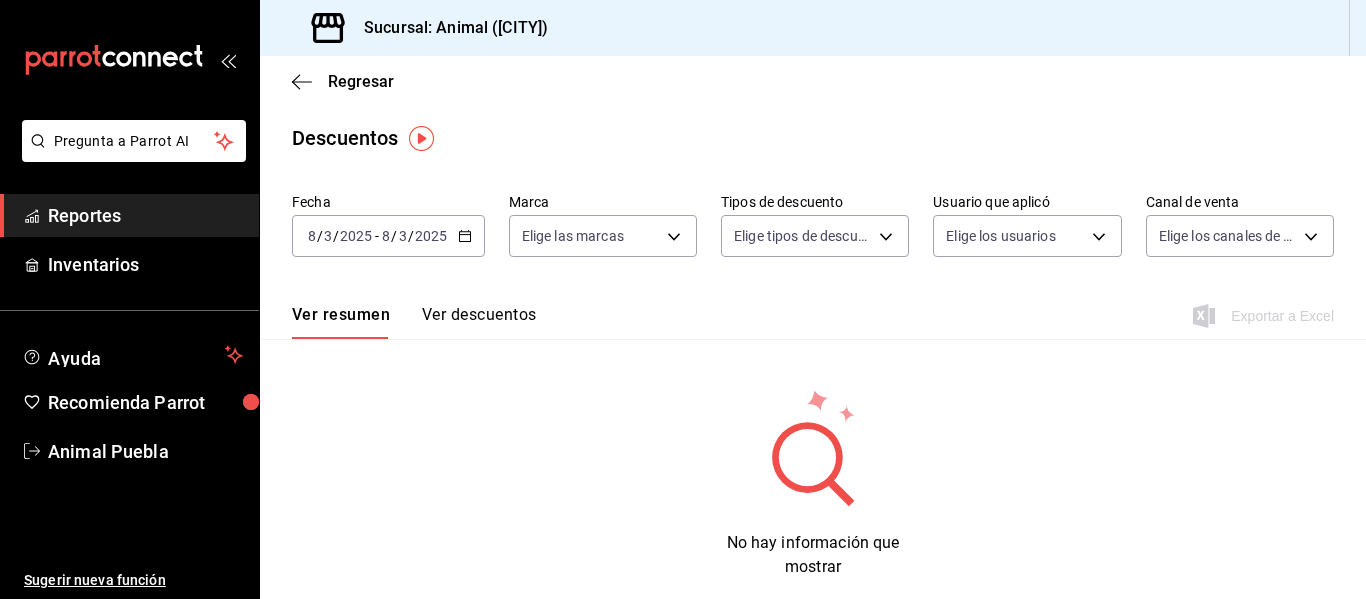 click 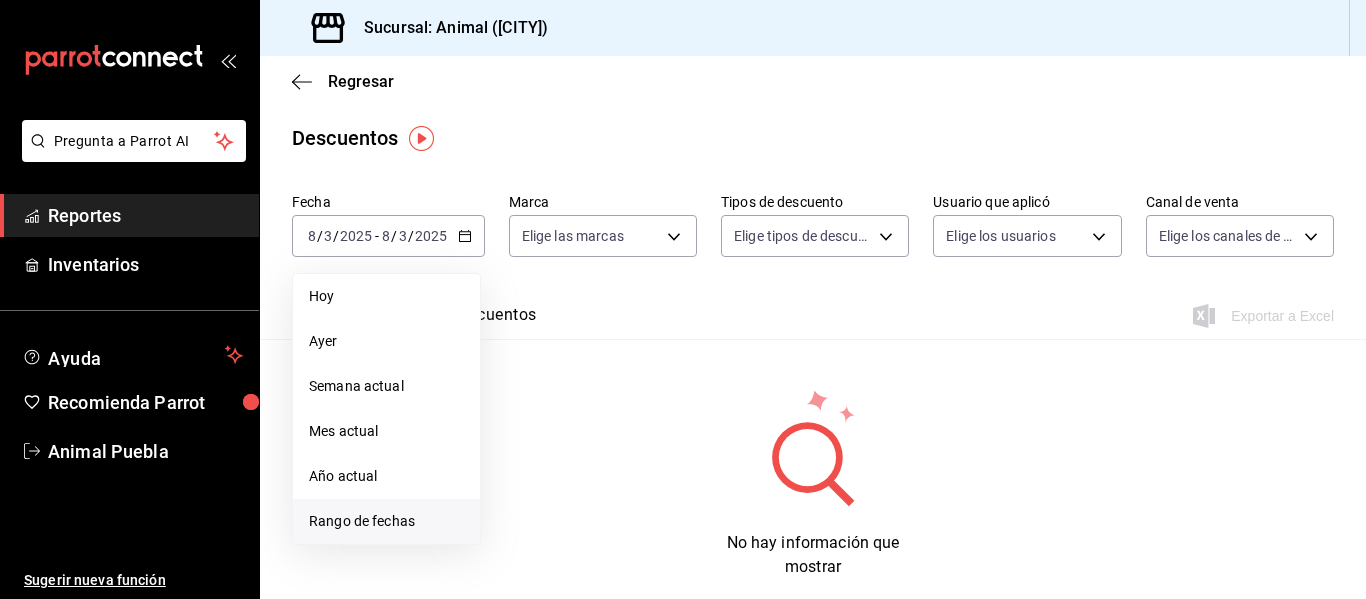 click on "Rango de fechas" at bounding box center [386, 521] 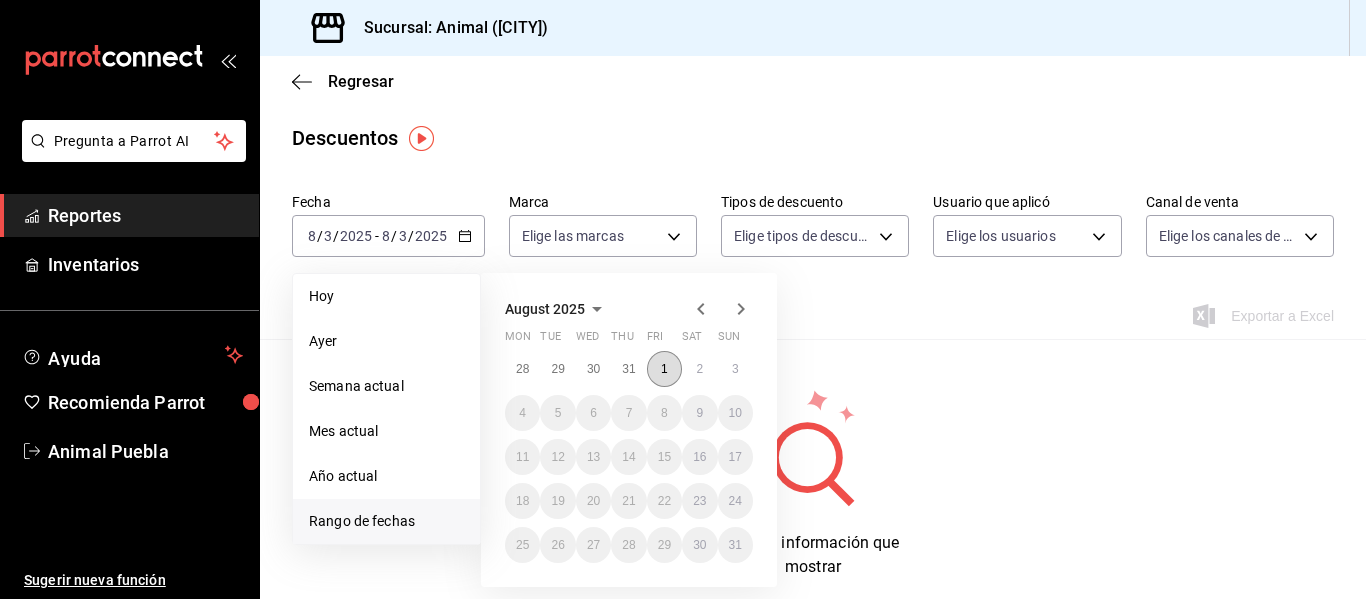 click on "1" at bounding box center (664, 369) 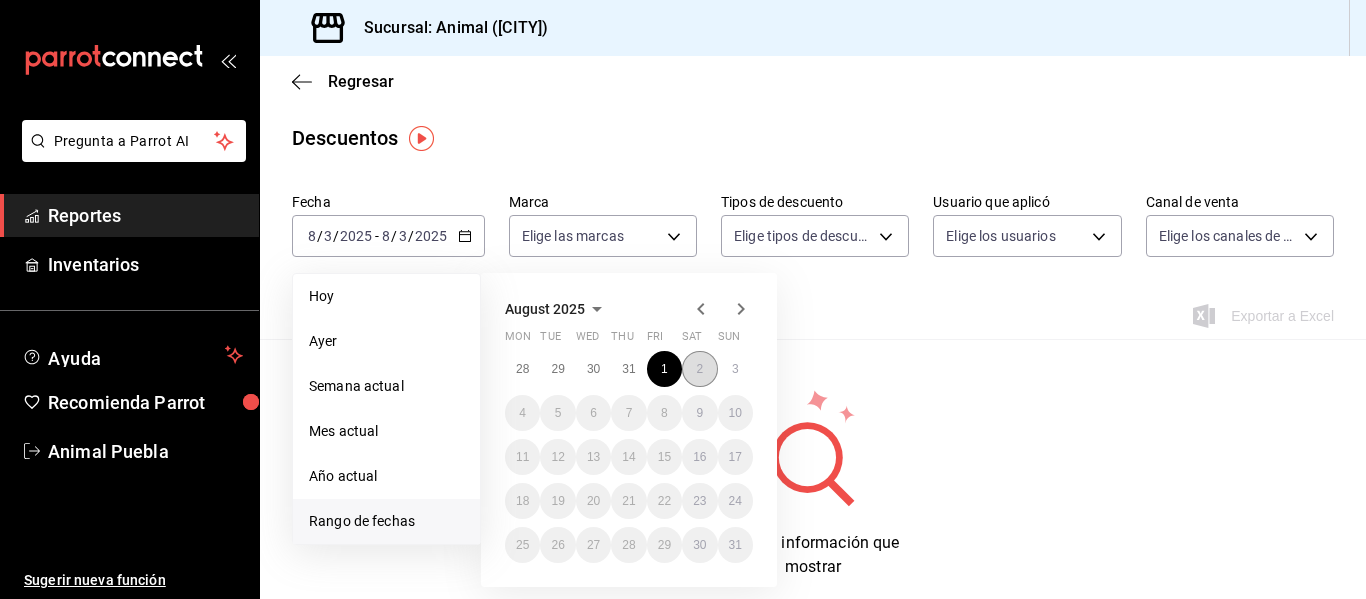 click on "2" at bounding box center (699, 369) 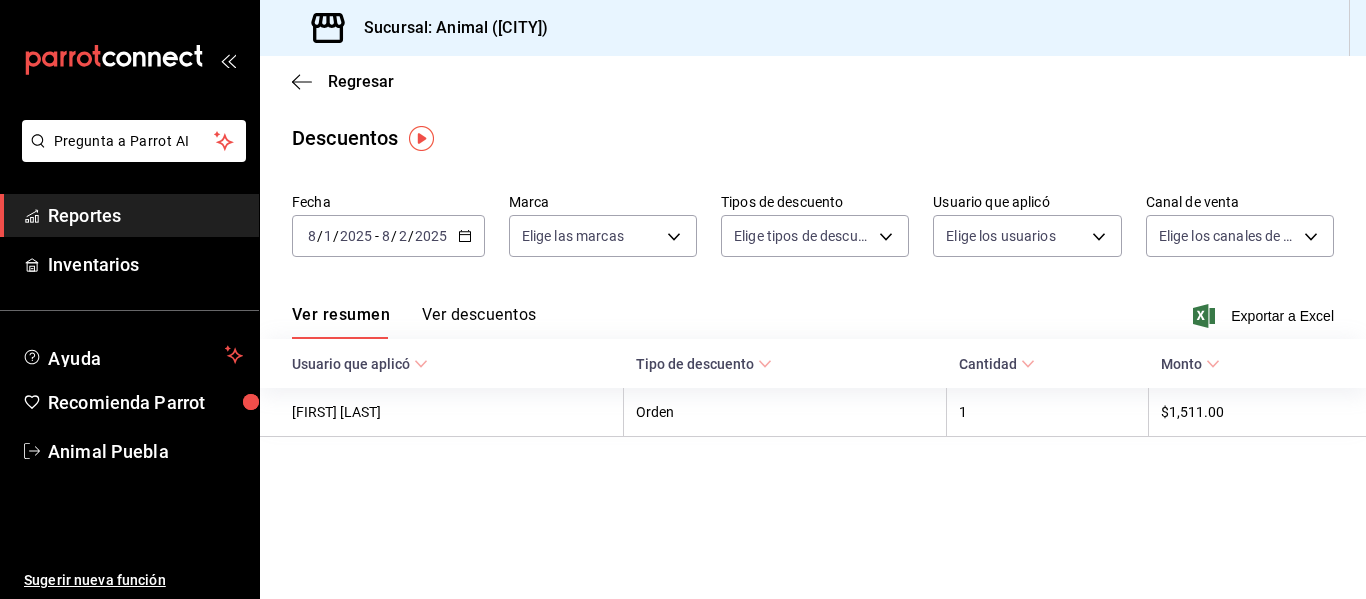 click 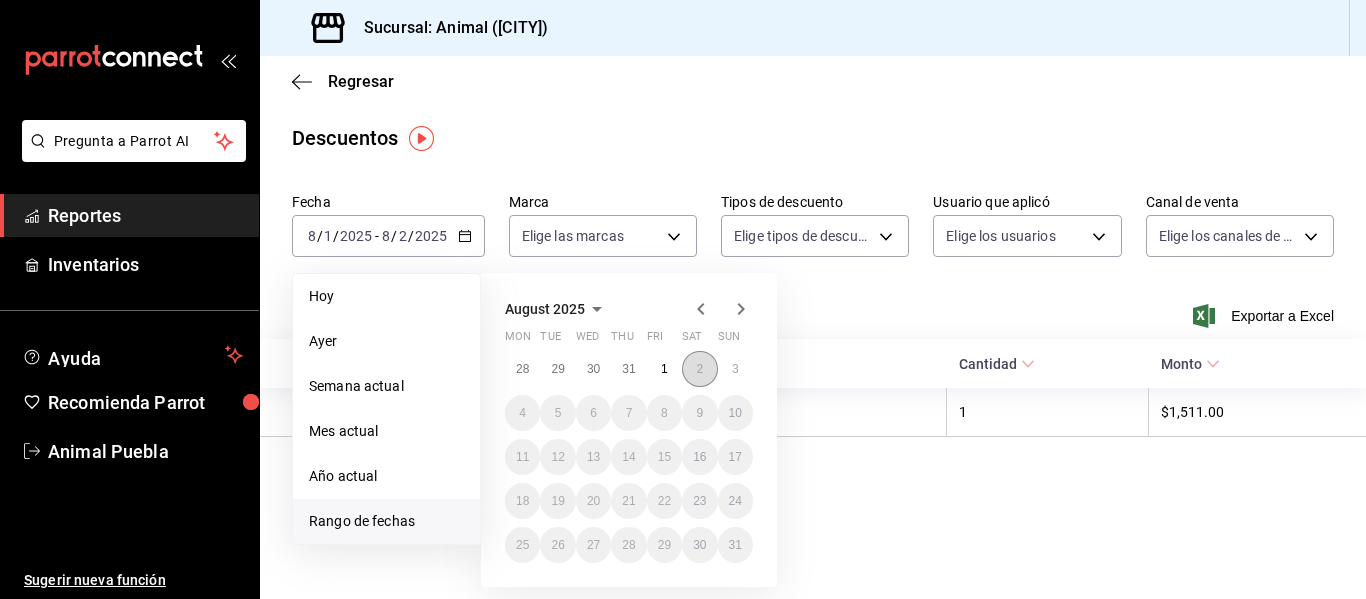 click on "2" at bounding box center [699, 369] 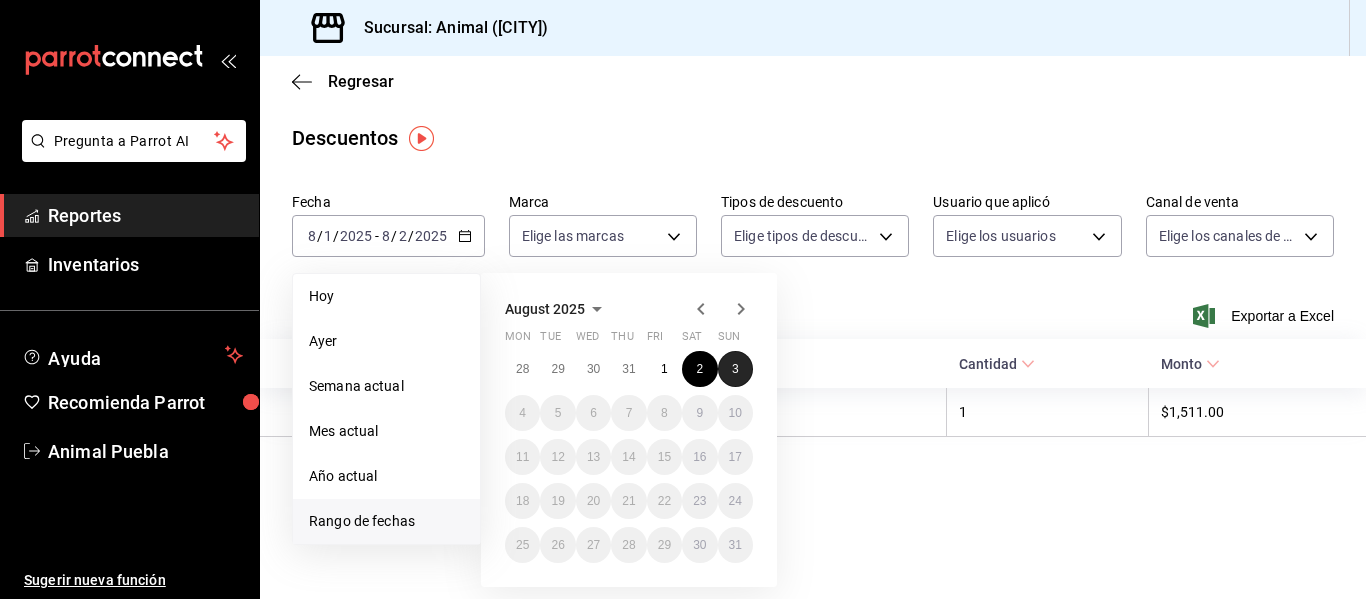 click on "3" at bounding box center [735, 369] 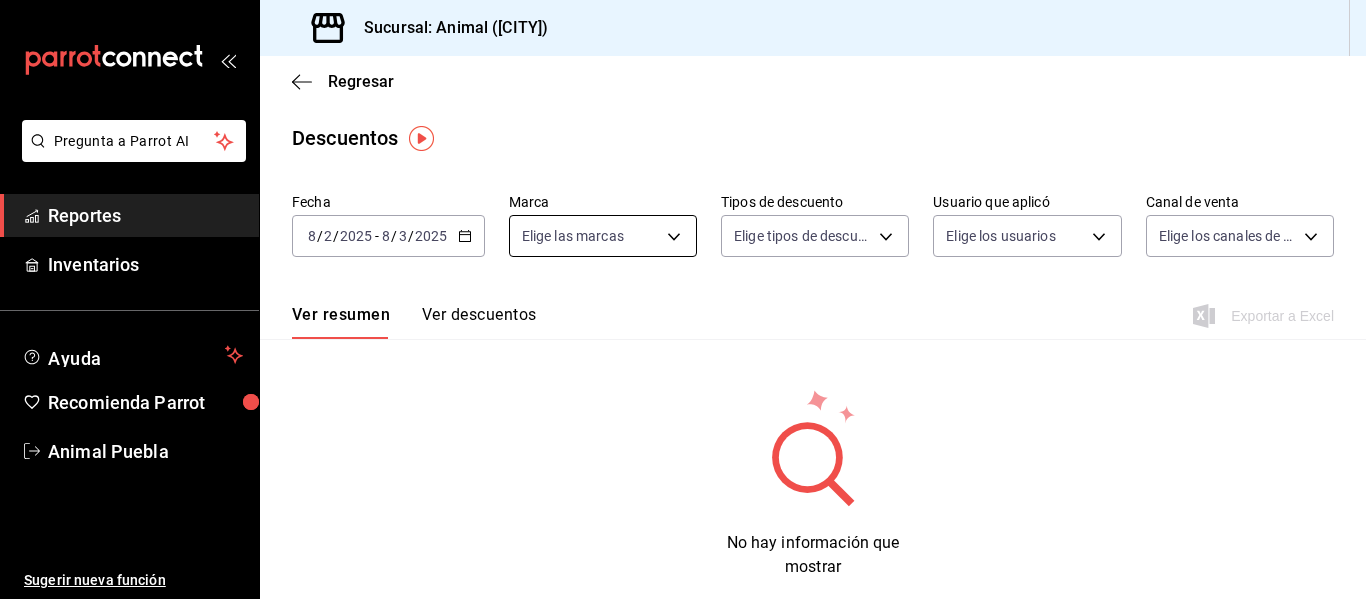 click on "Pregunta a Parrot AI Reportes   Inventarios   Ayuda Recomienda Parrot   Animal Puebla   Sugerir nueva función   Sucursal: Animal (Puebla) Regresar Descuentos Fecha 2025-08-02 8 / 2 / 2025 - 2025-08-03 8 / 3 / 2025 Marca Elige las marcas Tipos de descuento Elige tipos de descuento Usuario que aplicó Elige los usuarios Canal de venta Elige los canales de venta Ver resumen Ver descuentos Exportar a Excel No hay información que mostrar Pregunta a Parrot AI Reportes   Inventarios   Ayuda Recomienda Parrot   Animal Puebla   Sugerir nueva función   GANA 1 MES GRATIS EN TU SUSCRIPCIÓN AQUÍ ¿Recuerdas cómo empezó tu restaurante?
Hoy puedes ayudar a un colega a tener el mismo cambio que tú viviste.
Recomienda Parrot directamente desde tu Portal Administrador.
Es fácil y rápido.
🎁 Por cada restaurante que se una, ganas 1 mes gratis. Ver video tutorial Ir a video Visitar centro de ayuda (81) 2046 6363 soporte@parrotsoftware.io Visitar centro de ayuda (81) 2046 6363 soporte@parrotsoftware.io" at bounding box center (683, 299) 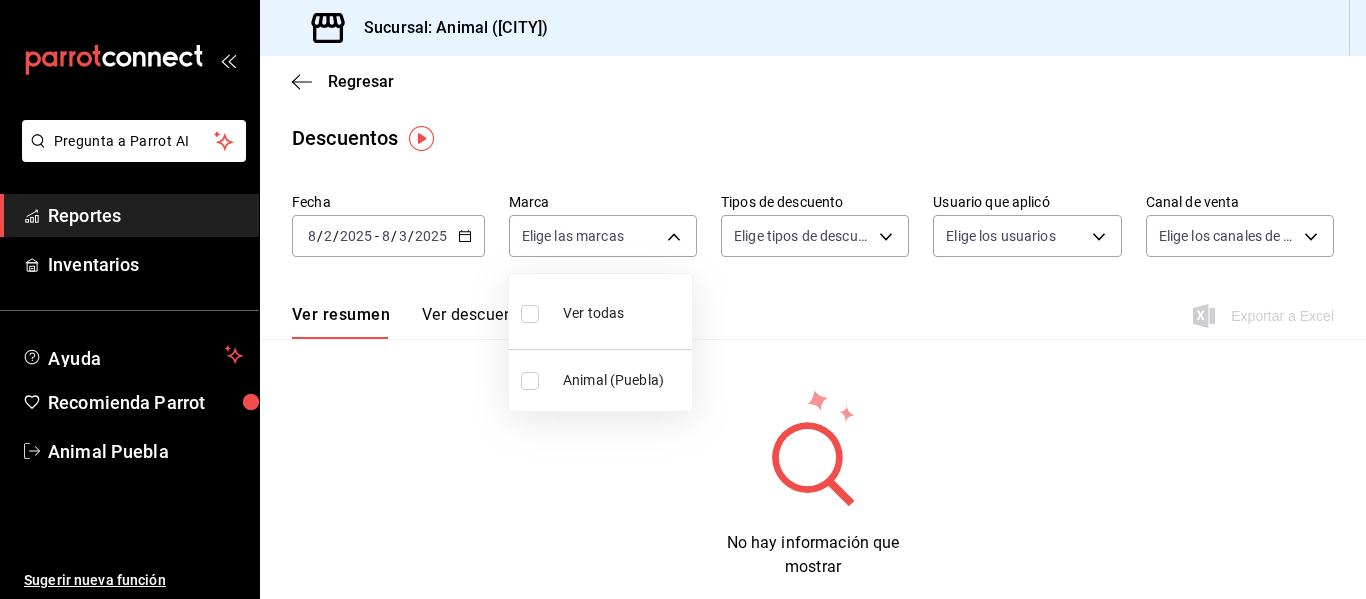 click on "Ver todas" at bounding box center (593, 313) 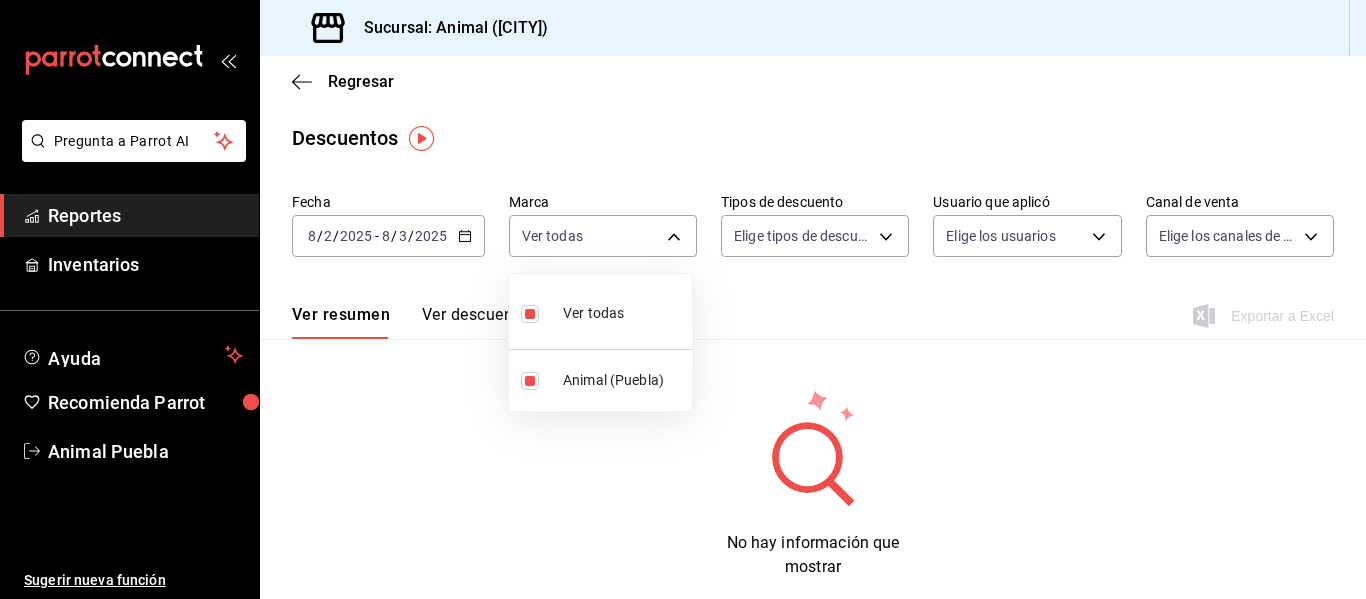 click at bounding box center (683, 299) 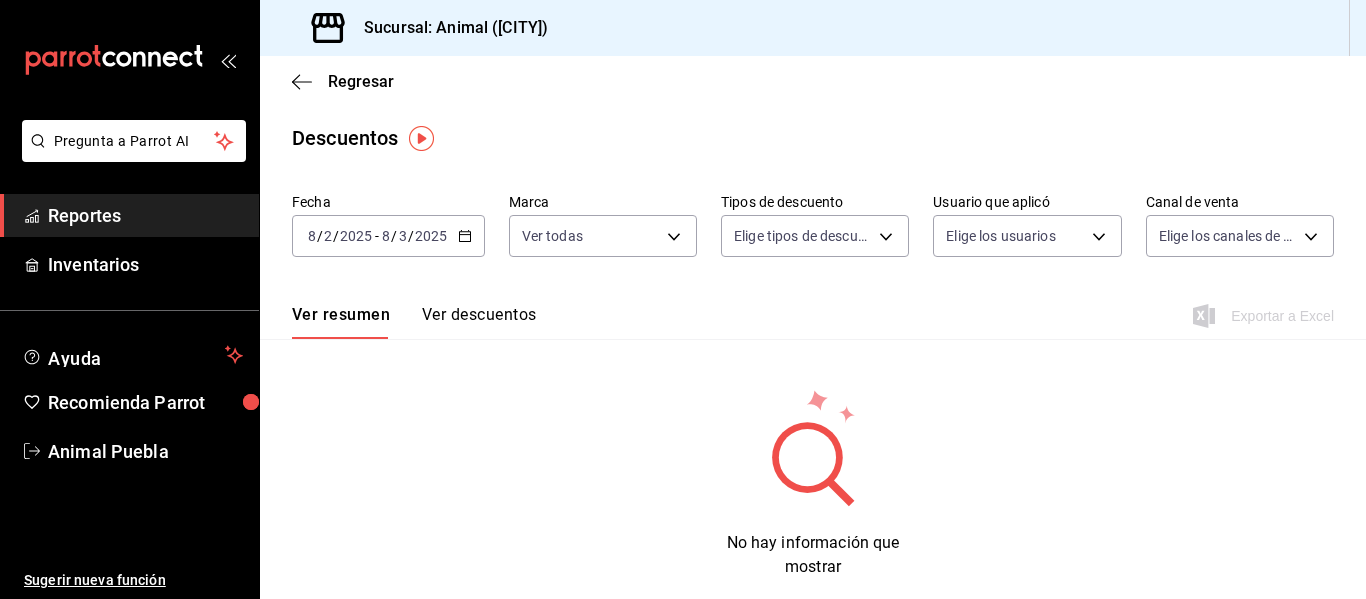 click on "Ver resumen Ver descuentos Exportar a Excel" at bounding box center (813, 310) 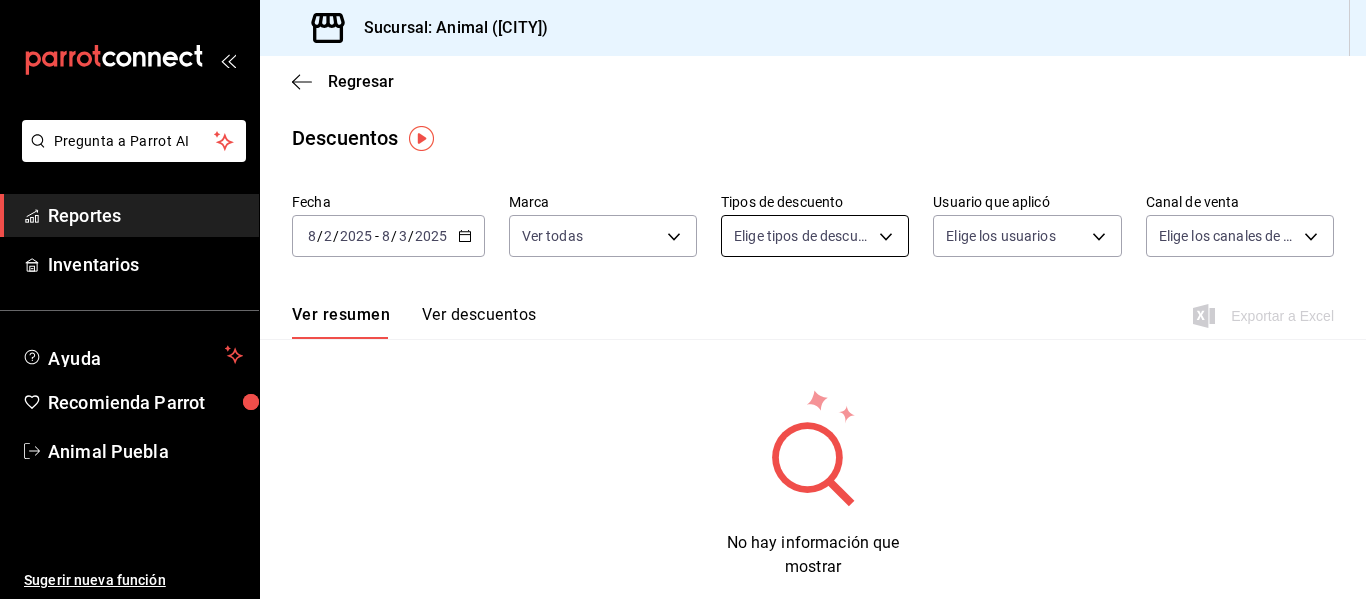 click on "Pregunta a Parrot AI Reportes   Inventarios   Ayuda Recomienda Parrot   Animal Puebla   Sugerir nueva función   Sucursal: Animal (Puebla) Regresar Descuentos Fecha 2025-08-02 8 / 2 / 2025 - 2025-08-03 8 / 3 / 2025 Marca Ver todas 96838179-8fbb-4073-aae3-1789726318c8 Tipos de descuento Elige tipos de descuento Usuario que aplicó Elige los usuarios Canal de venta Elige los canales de venta Ver resumen Ver descuentos Exportar a Excel No hay información que mostrar Pregunta a Parrot AI Reportes   Inventarios   Ayuda Recomienda Parrot   Animal Puebla   Sugerir nueva función   GANA 1 MES GRATIS EN TU SUSCRIPCIÓN AQUÍ ¿Recuerdas cómo empezó tu restaurante?
Hoy puedes ayudar a un colega a tener el mismo cambio que tú viviste.
Recomienda Parrot directamente desde tu Portal Administrador.
Es fácil y rápido.
🎁 Por cada restaurante que se una, ganas 1 mes gratis. Ver video tutorial Ir a video Visitar centro de ayuda (81) 2046 6363 soporte@parrotsoftware.io Visitar centro de ayuda (81) 2046 6363" at bounding box center (683, 299) 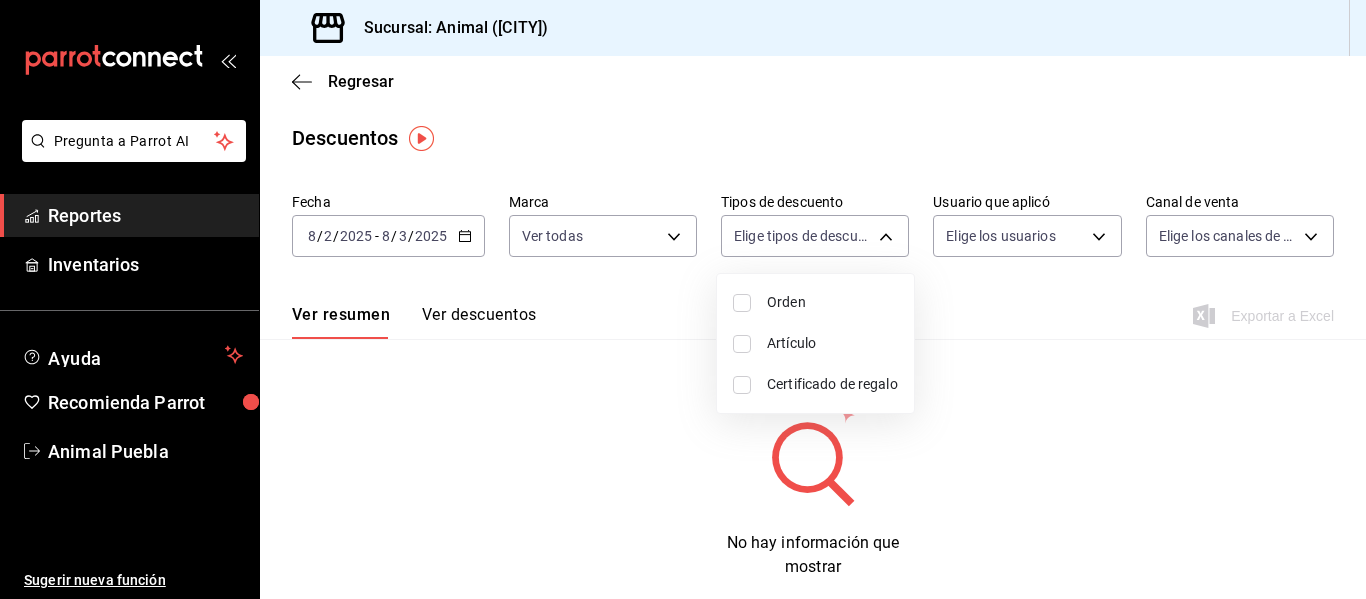 click at bounding box center [683, 299] 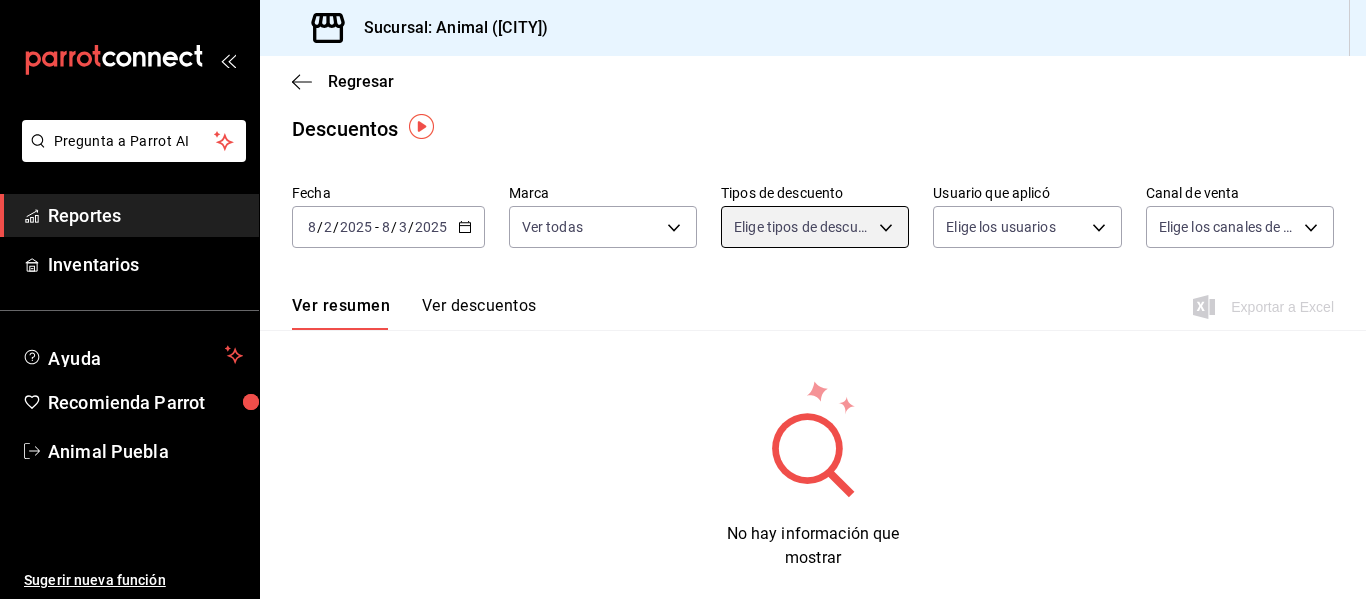 scroll, scrollTop: 12, scrollLeft: 0, axis: vertical 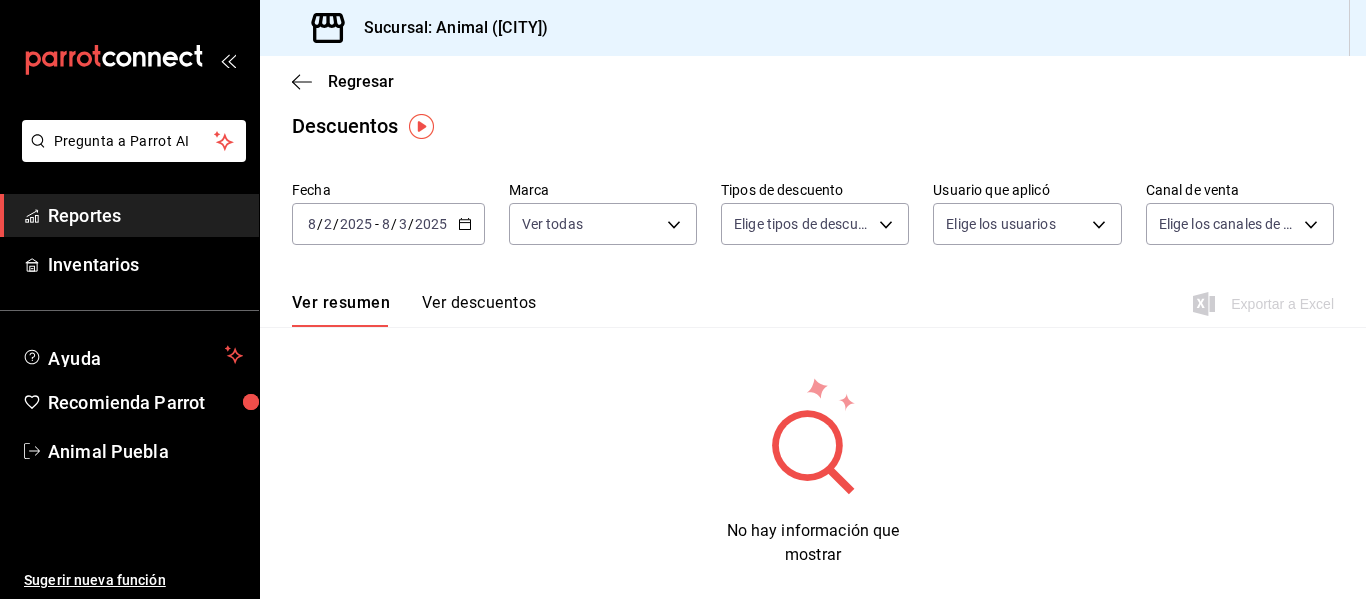 drag, startPoint x: 424, startPoint y: 314, endPoint x: 490, endPoint y: 304, distance: 66.75328 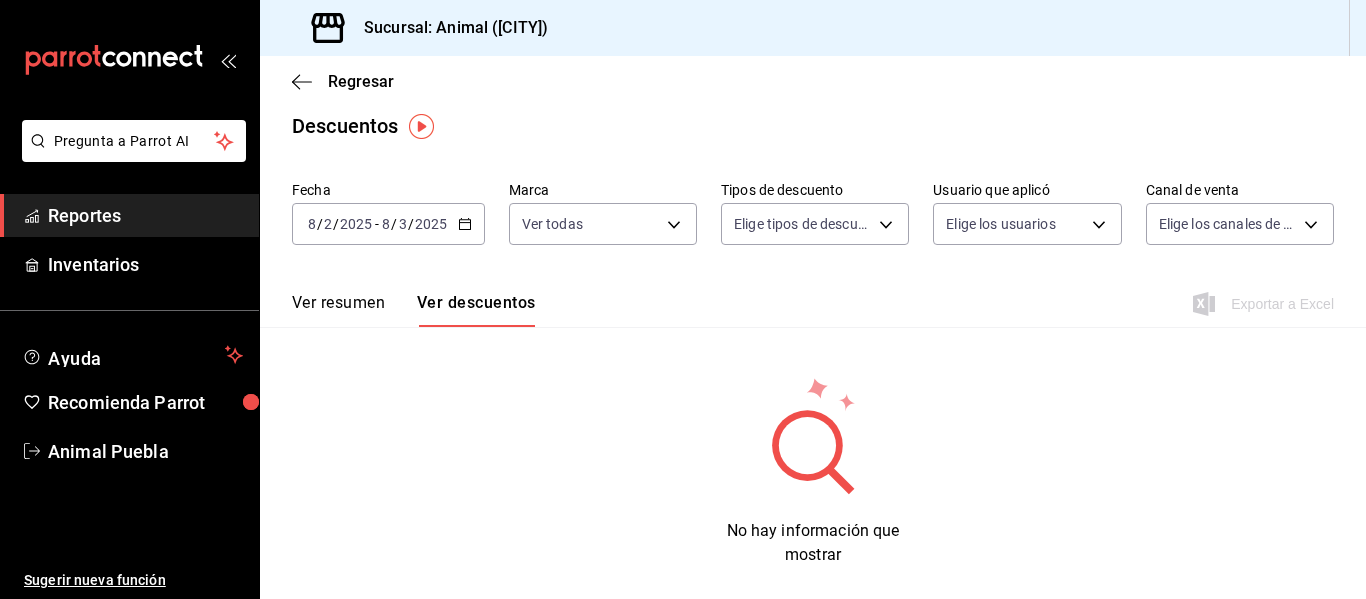 click on "Ver descuentos" at bounding box center (476, 310) 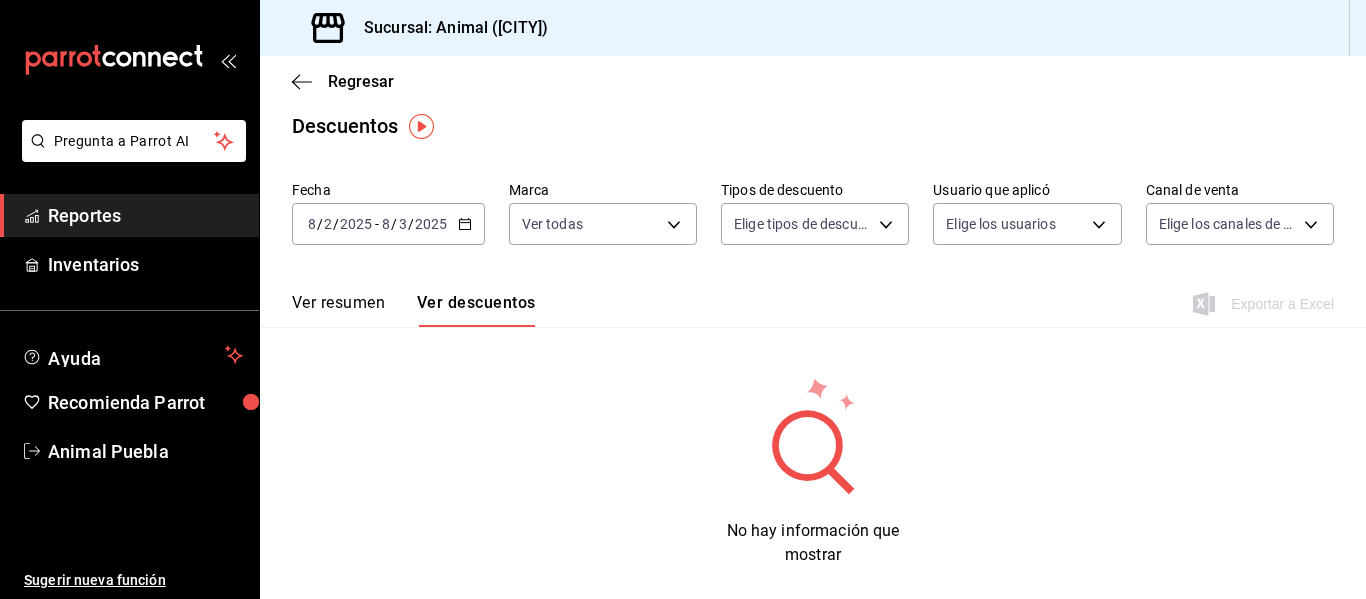 click on "Ver descuentos" at bounding box center (476, 310) 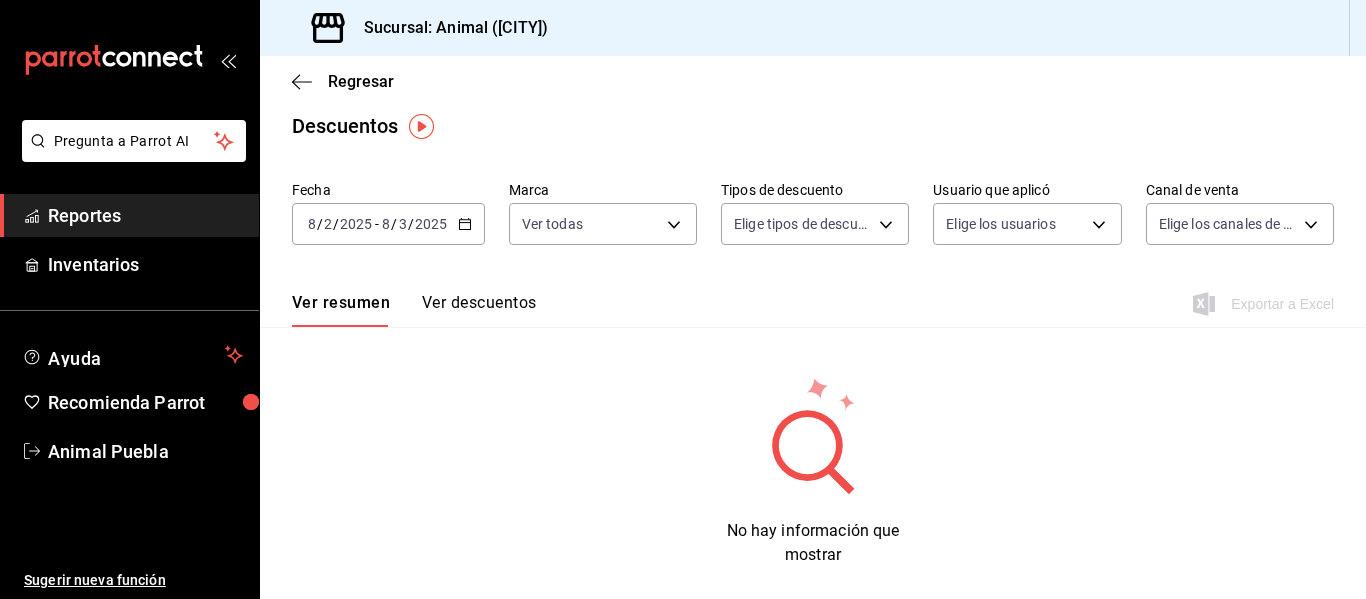 click on "Ver descuentos" at bounding box center (479, 310) 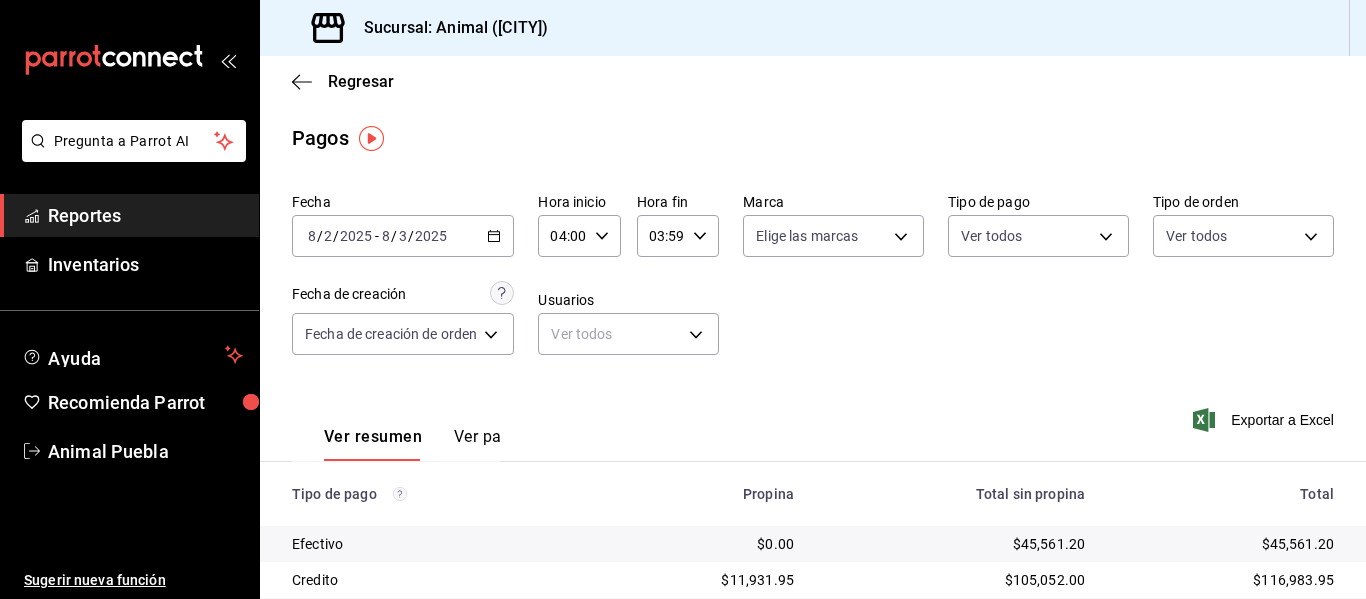 scroll, scrollTop: 0, scrollLeft: 0, axis: both 